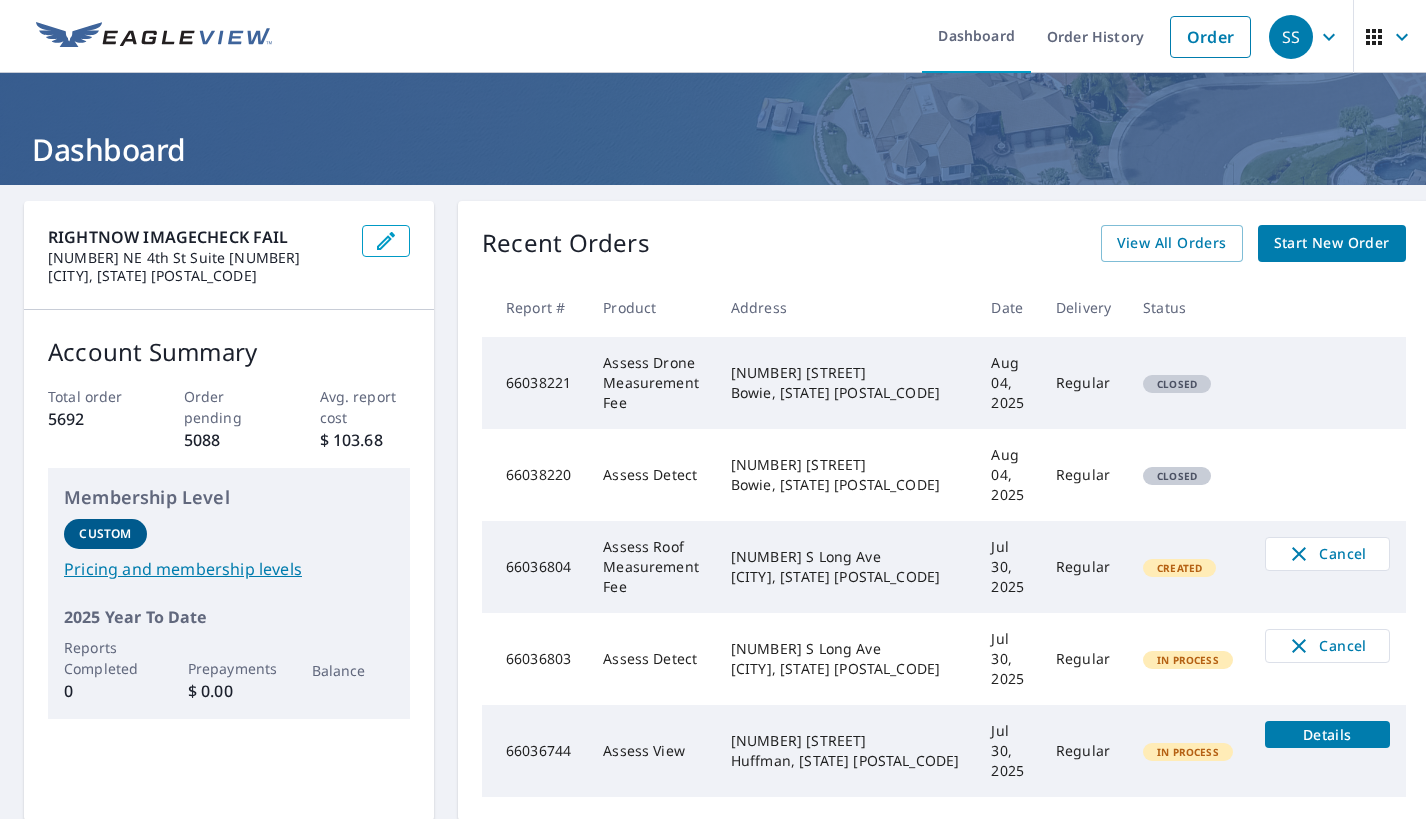 scroll, scrollTop: 0, scrollLeft: 0, axis: both 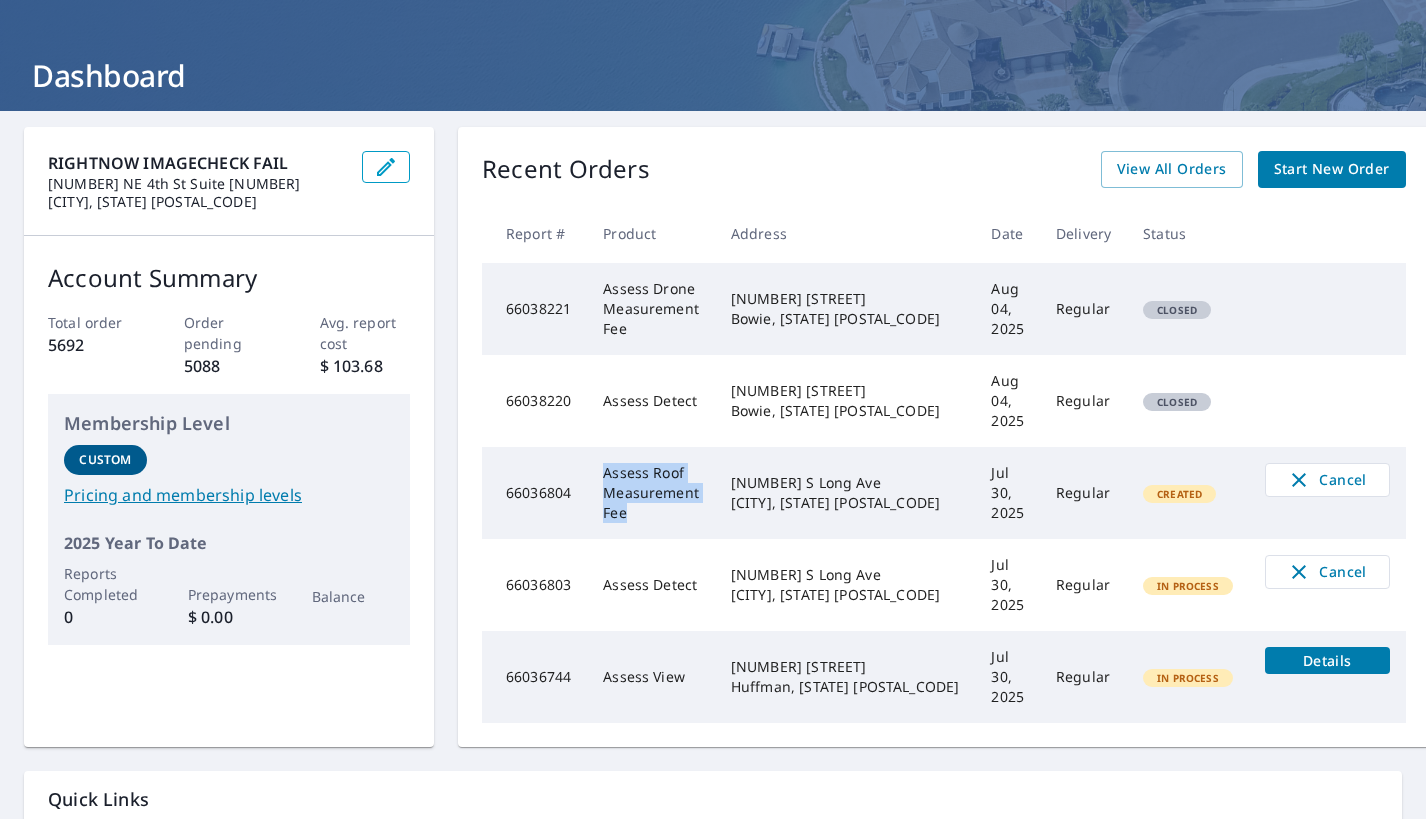 drag, startPoint x: 733, startPoint y: 494, endPoint x: 605, endPoint y: 475, distance: 129.40247 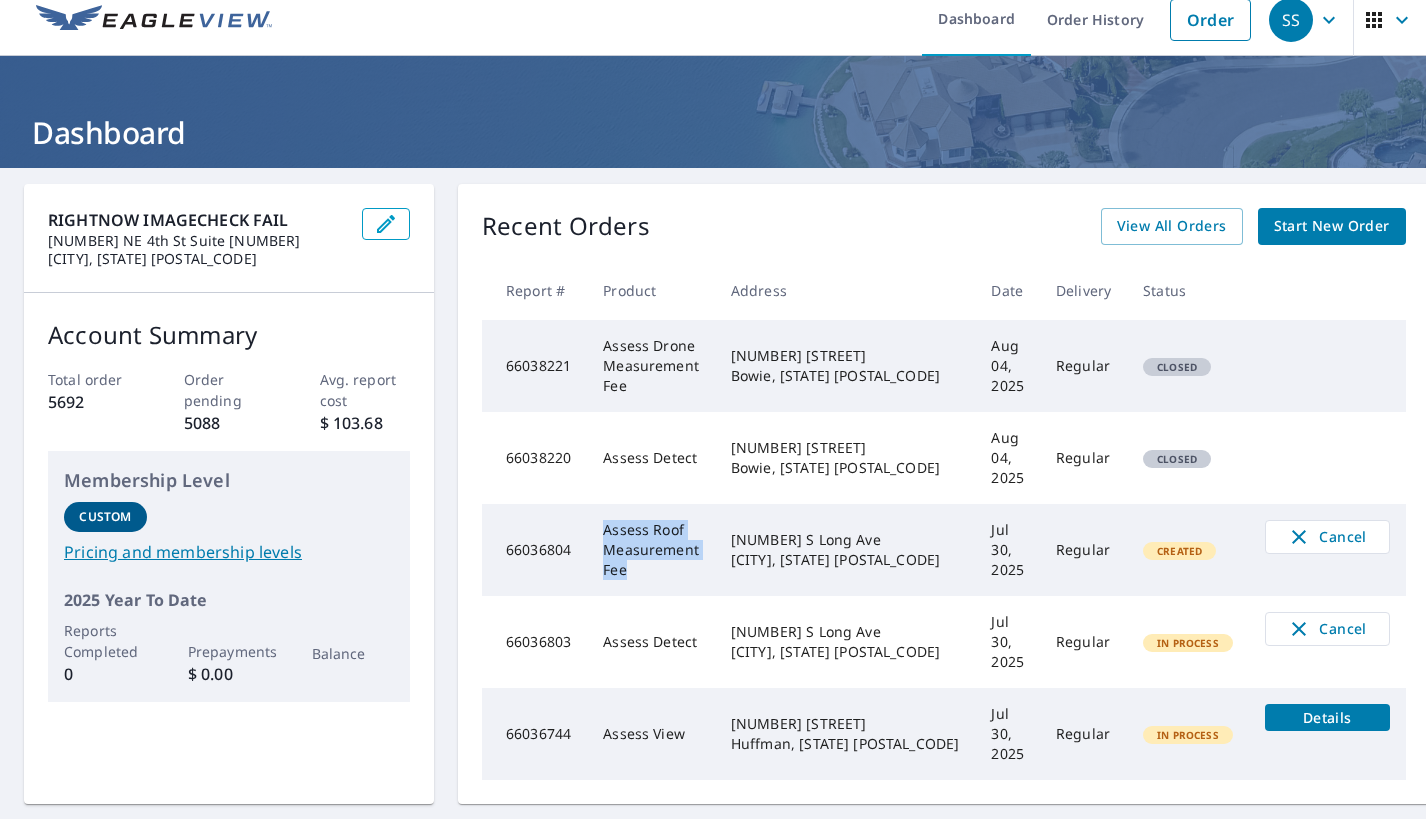 scroll, scrollTop: 14, scrollLeft: 0, axis: vertical 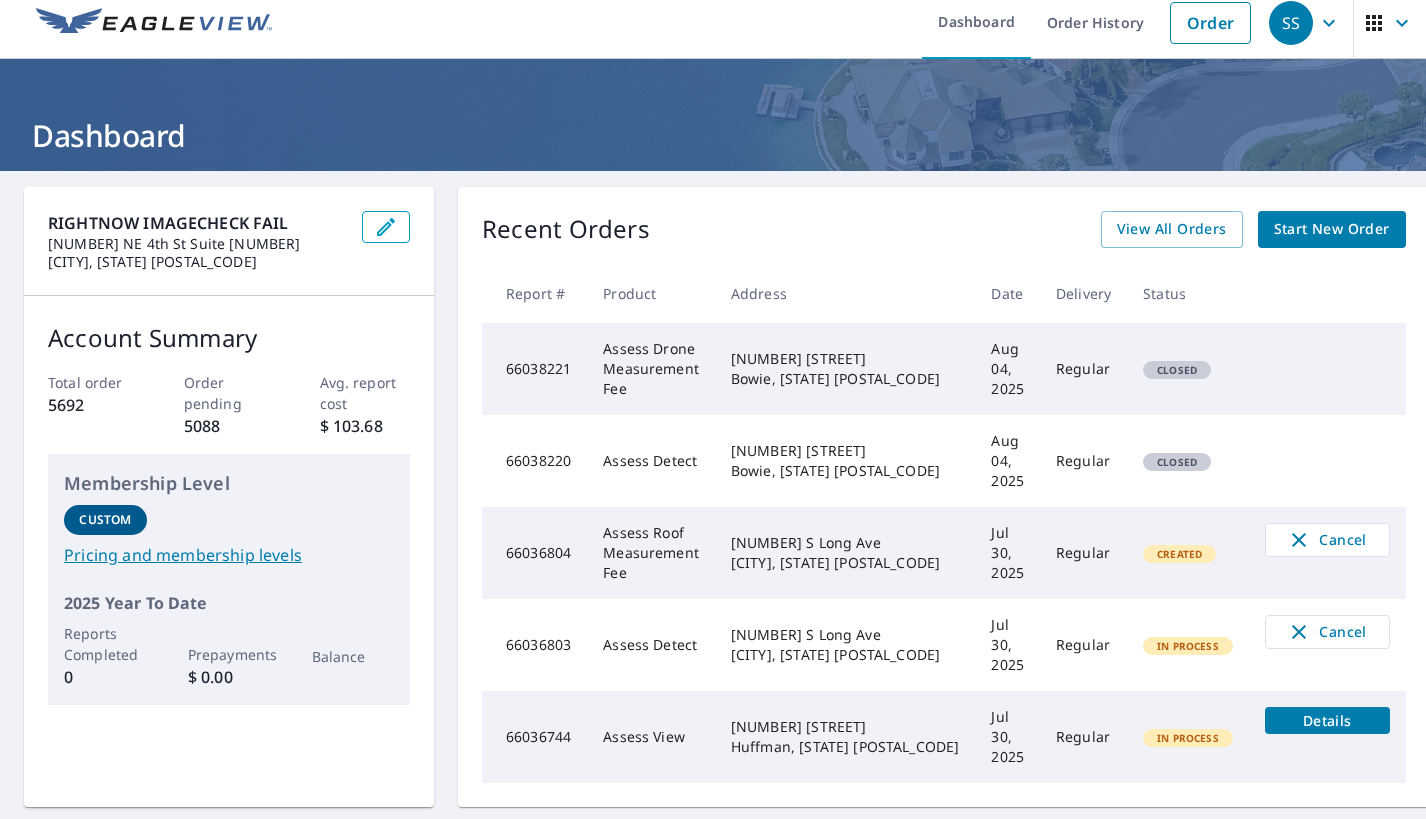 click on "66038220" at bounding box center [534, 461] 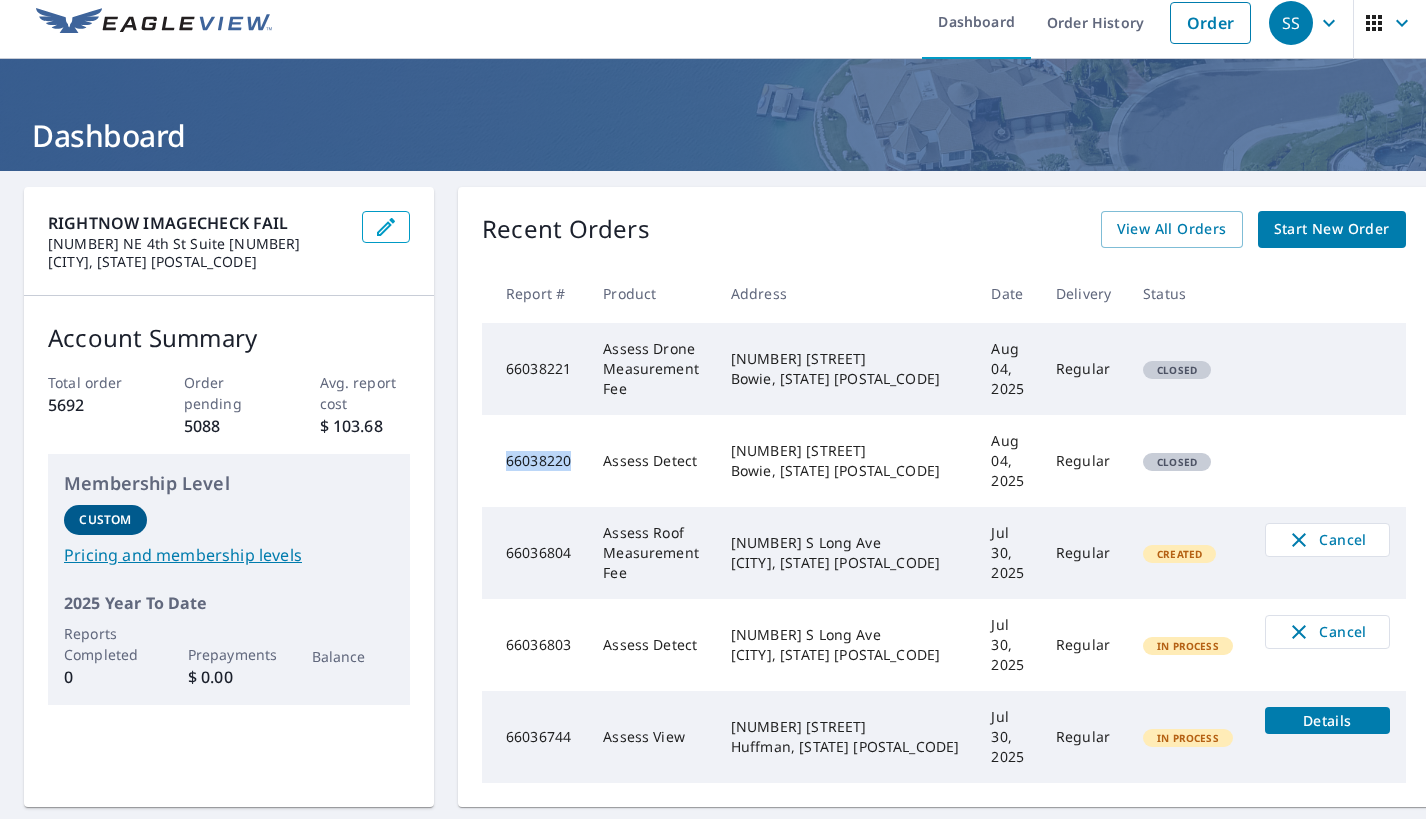 click on "66038220" at bounding box center (534, 461) 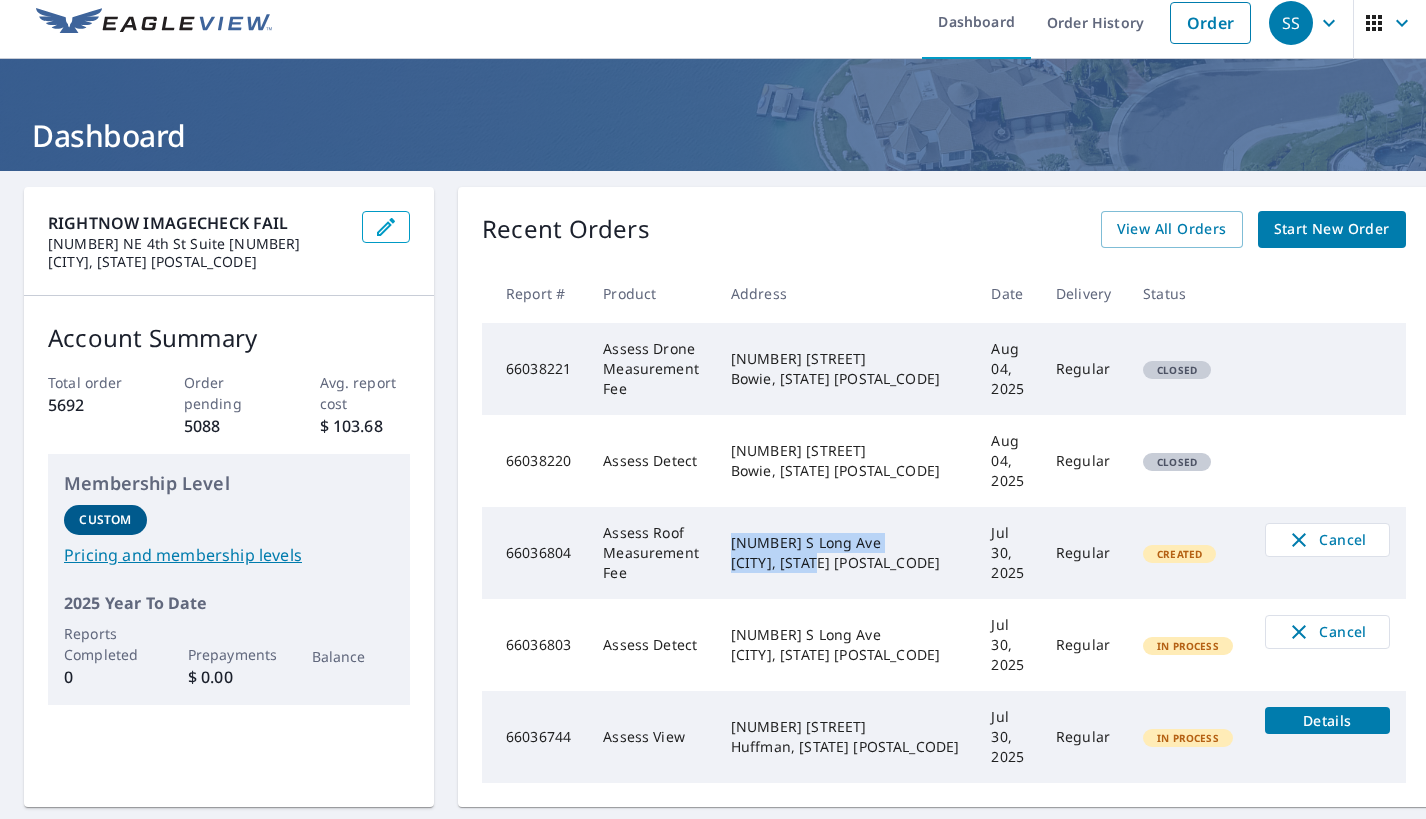 drag, startPoint x: 889, startPoint y: 548, endPoint x: 750, endPoint y: 508, distance: 144.64093 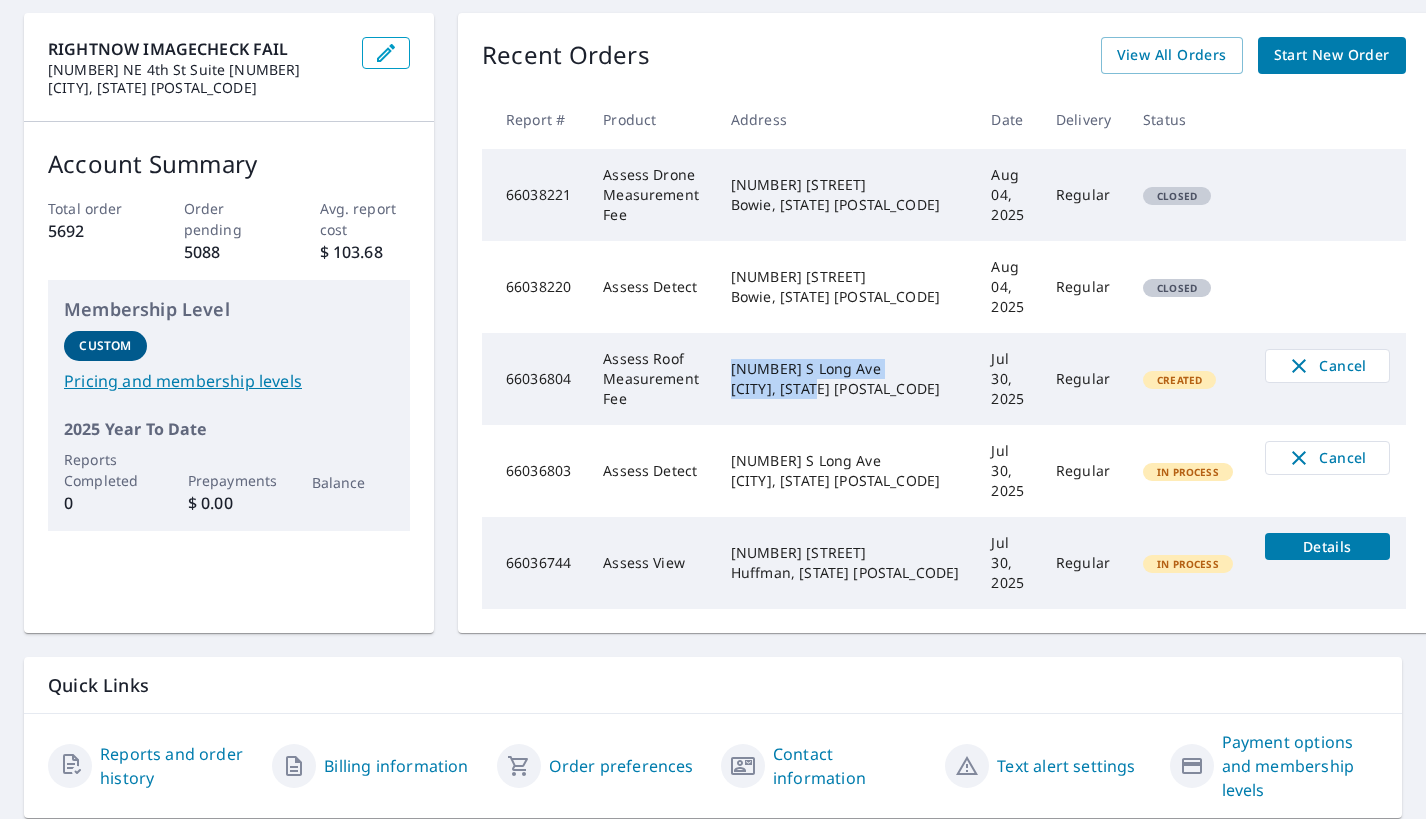 scroll, scrollTop: 193, scrollLeft: 0, axis: vertical 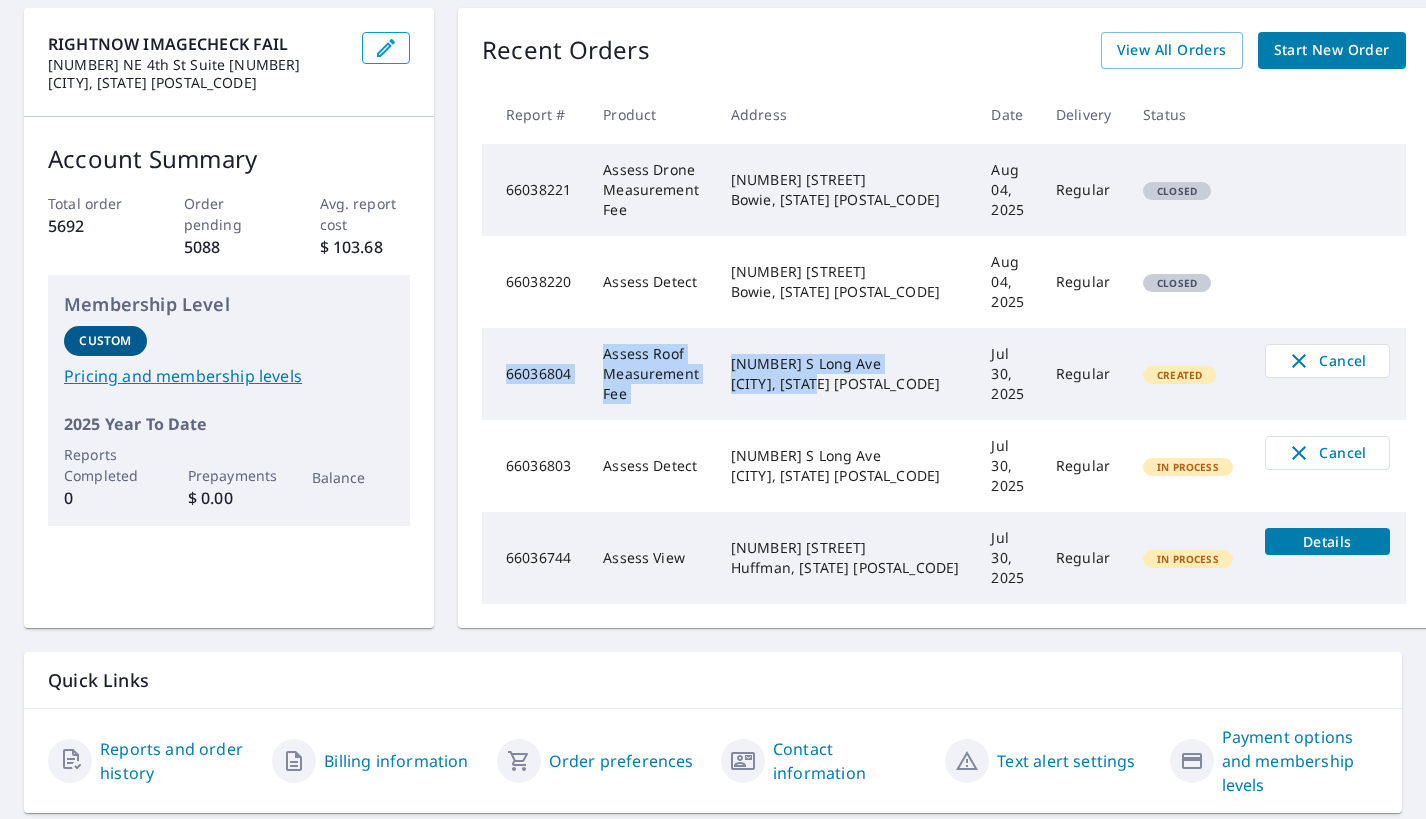 drag, startPoint x: 511, startPoint y: 366, endPoint x: 819, endPoint y: 385, distance: 308.58548 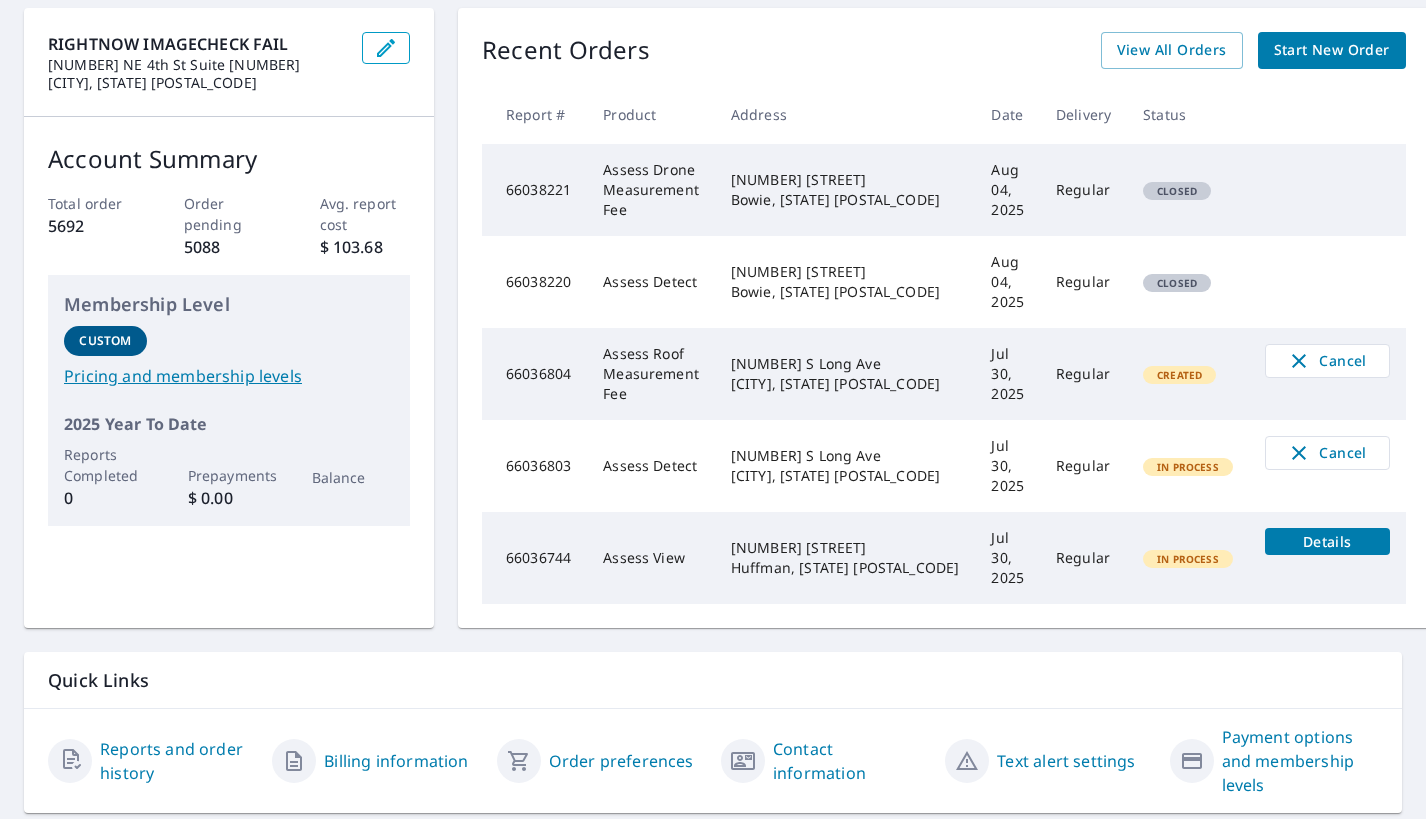 click on "66038220" at bounding box center (534, 282) 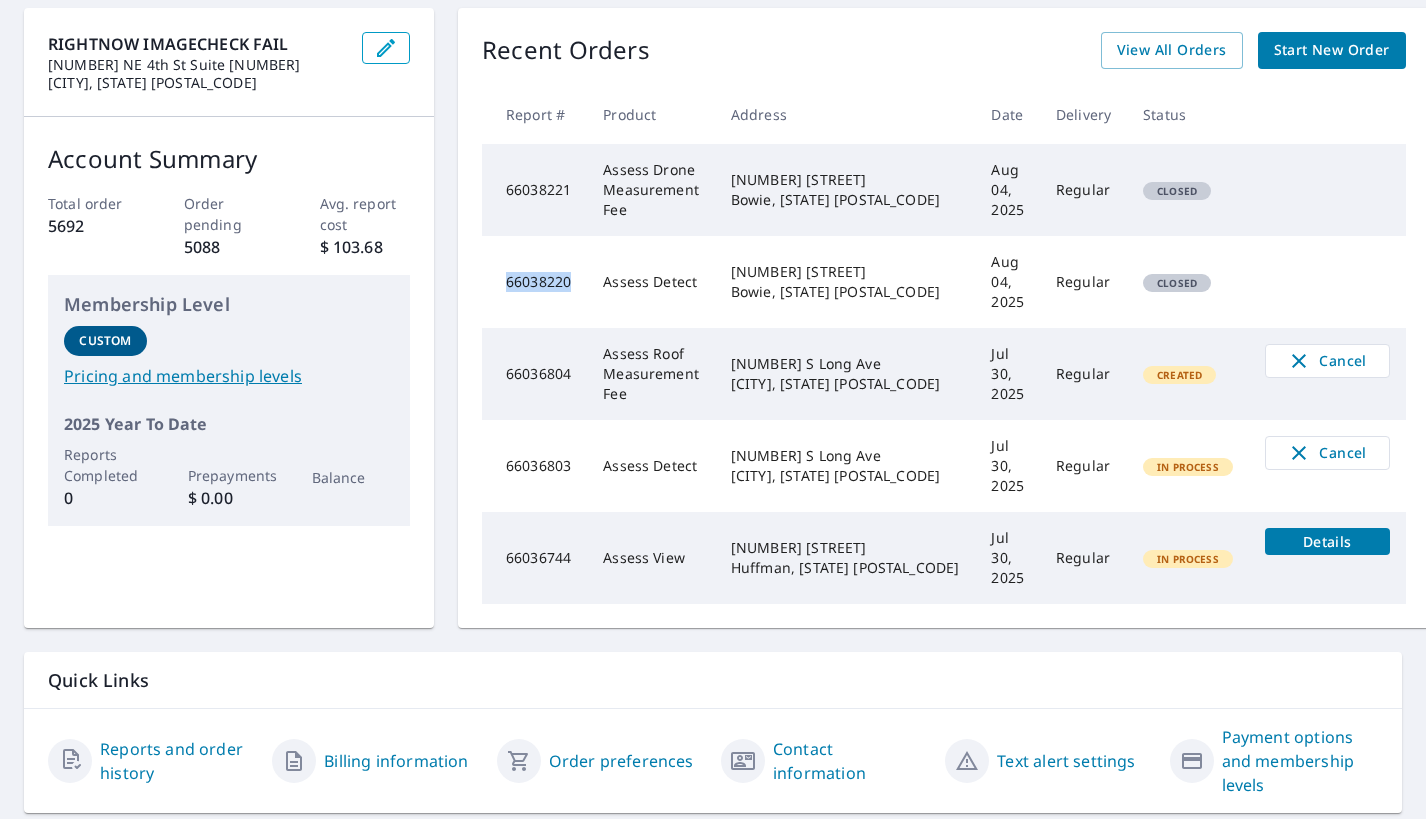 drag, startPoint x: 510, startPoint y: 277, endPoint x: 589, endPoint y: 279, distance: 79.025314 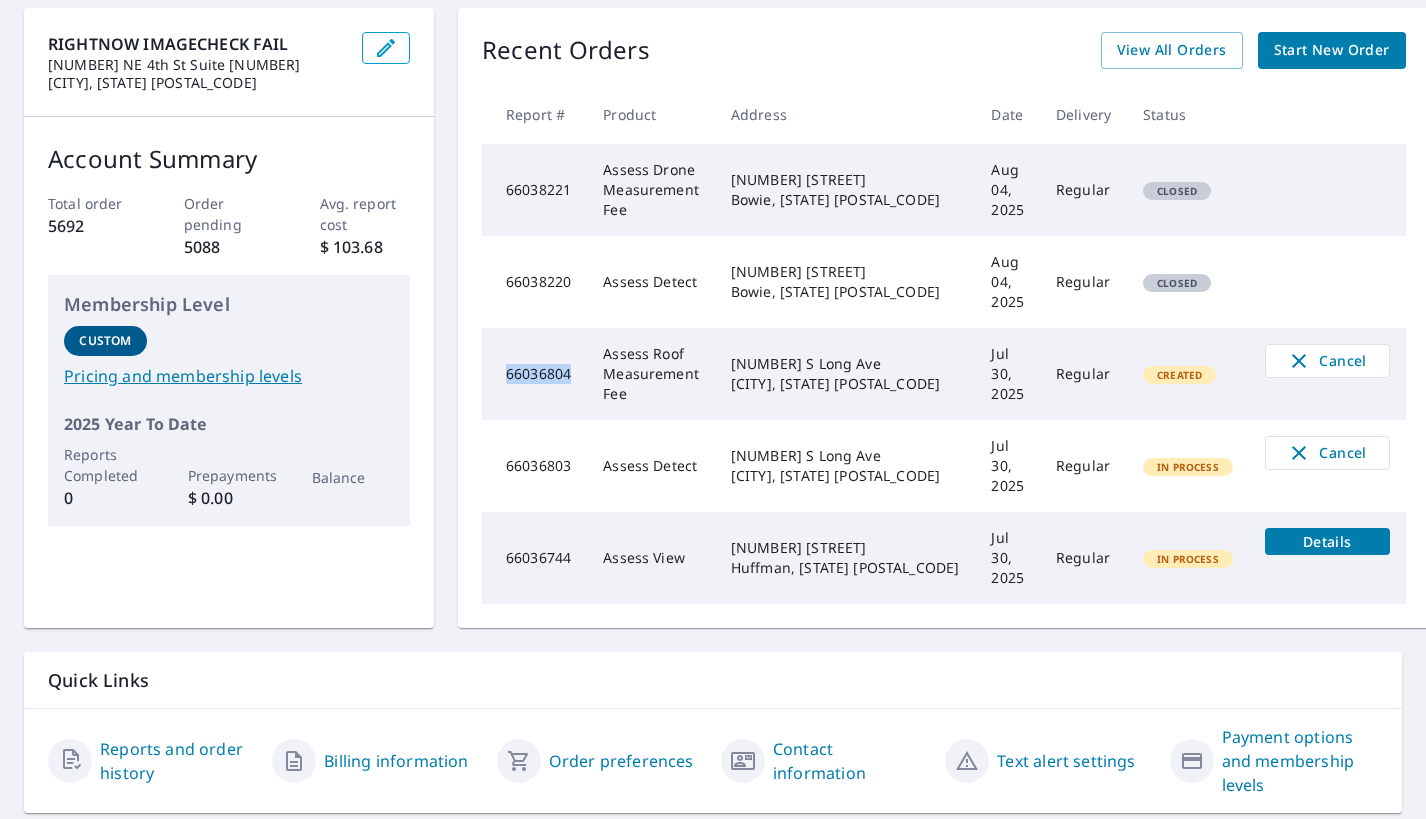 drag, startPoint x: 502, startPoint y: 366, endPoint x: 583, endPoint y: 364, distance: 81.02469 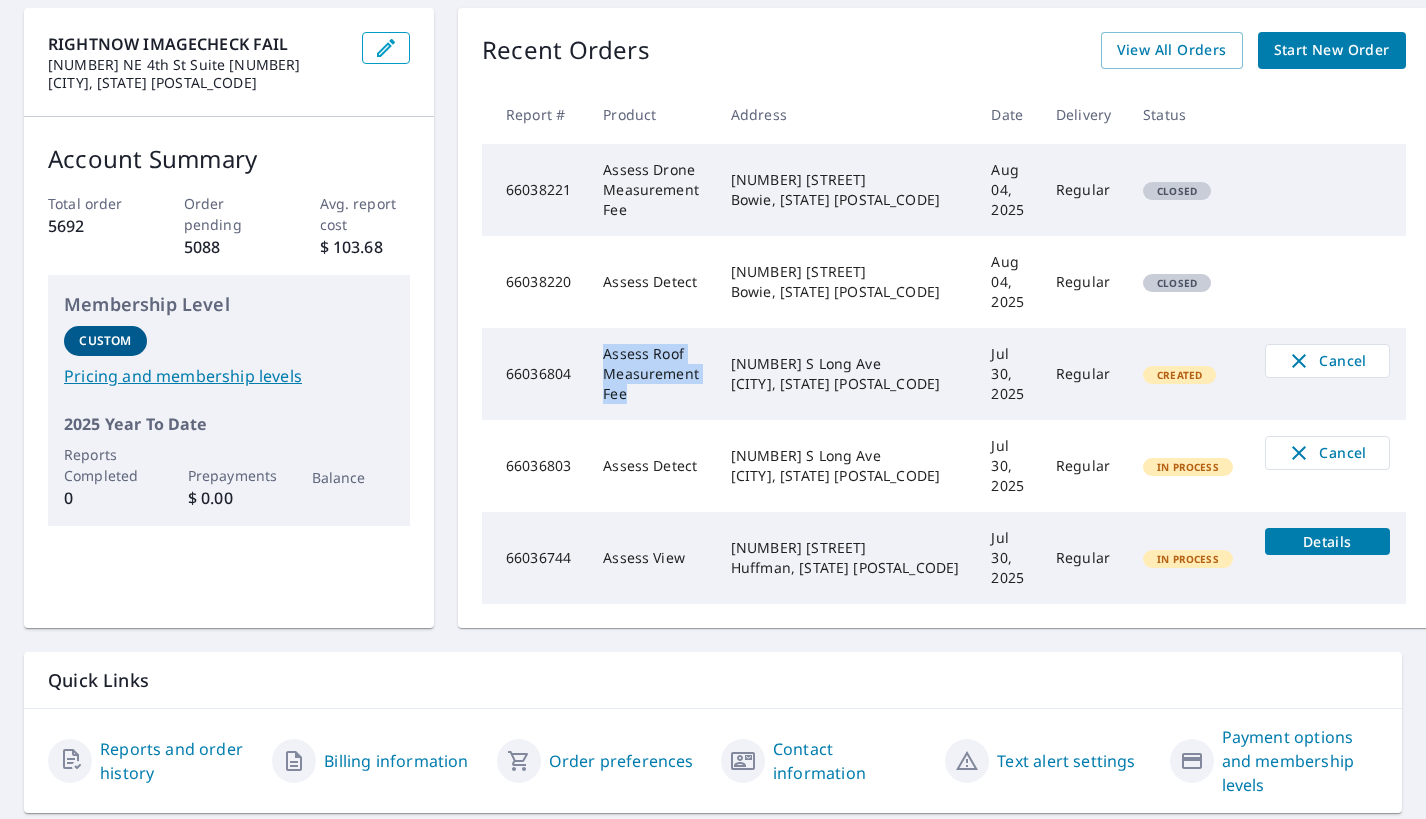 drag, startPoint x: 599, startPoint y: 354, endPoint x: 732, endPoint y: 380, distance: 135.51753 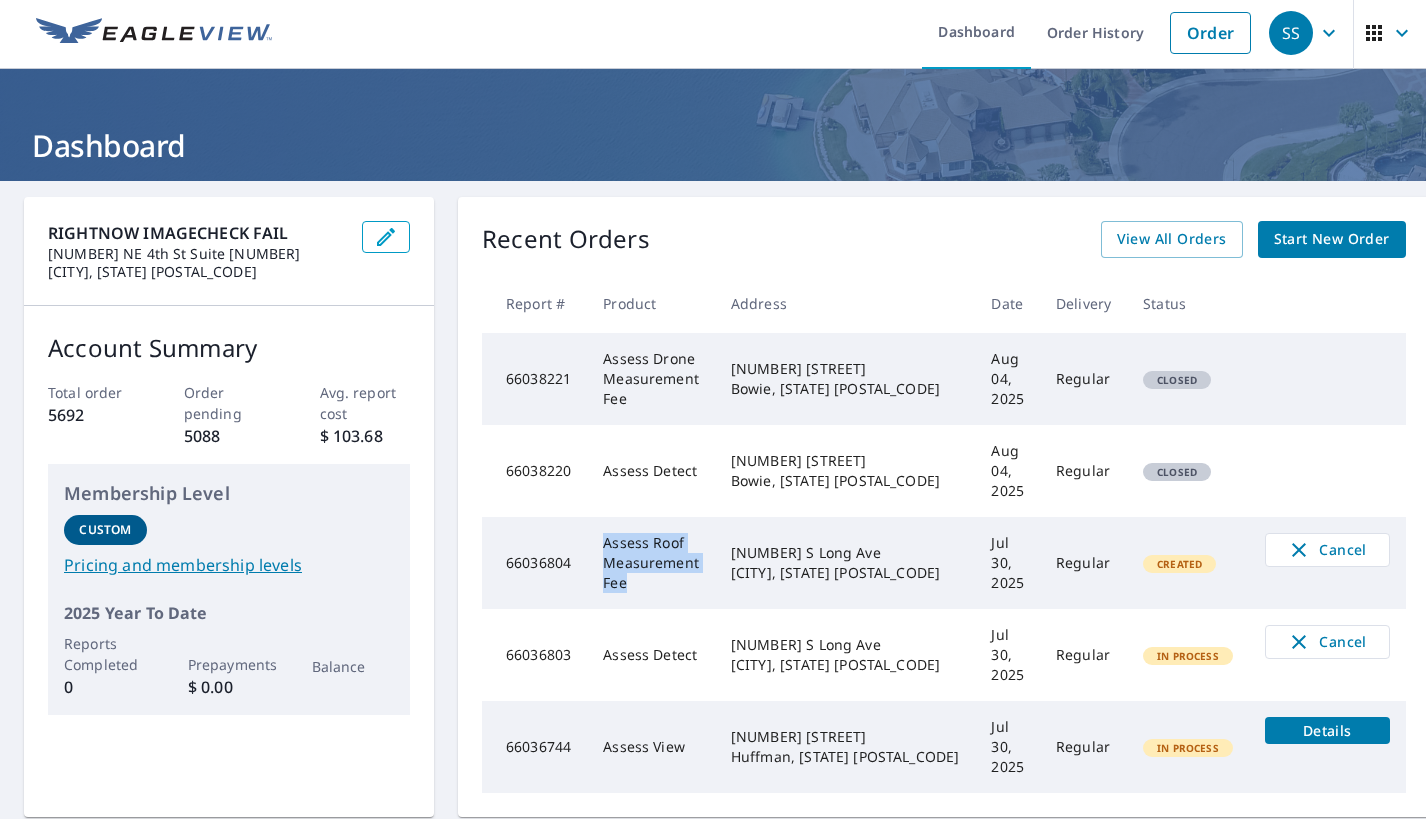 scroll, scrollTop: 0, scrollLeft: 0, axis: both 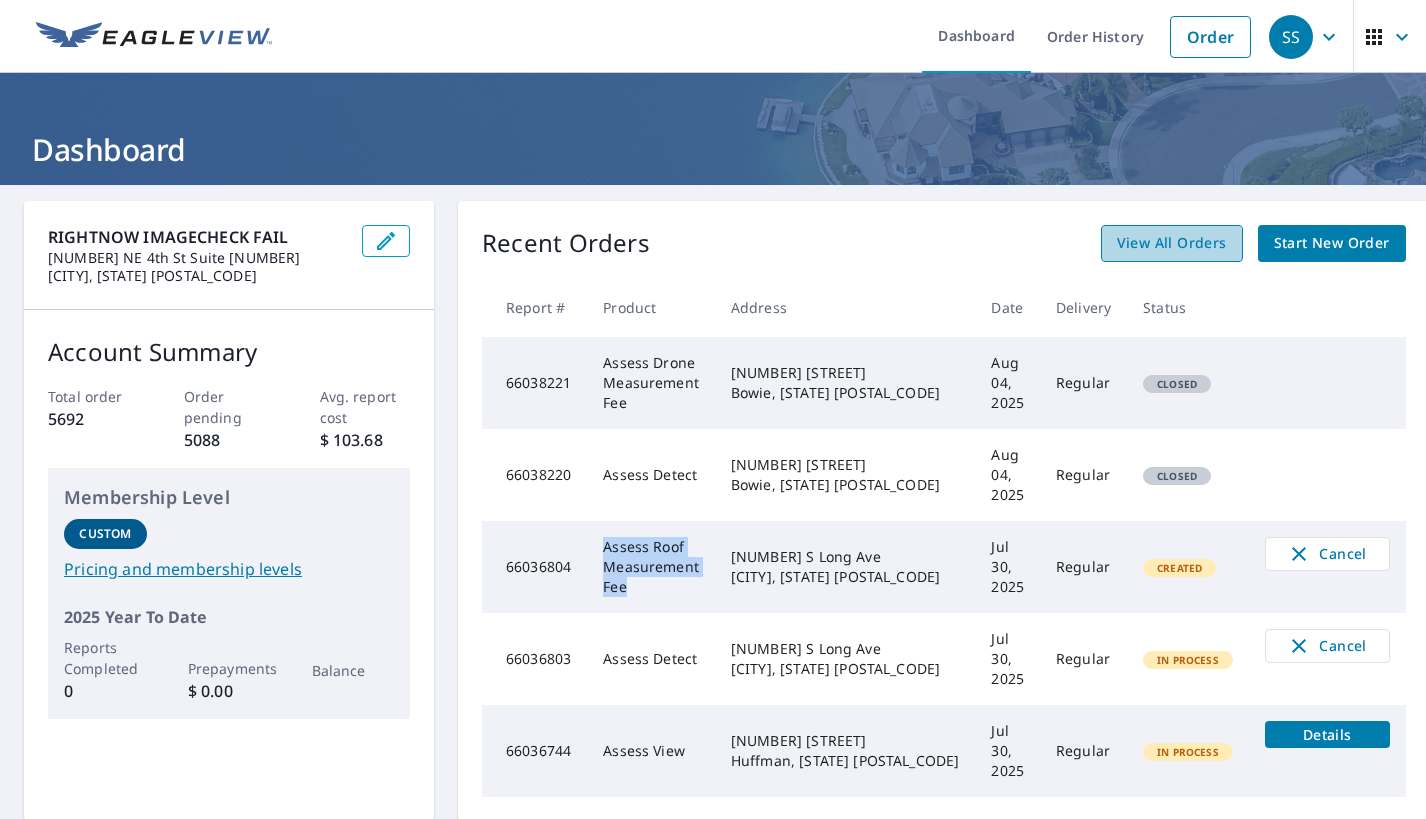 click on "View All Orders" at bounding box center [1172, 243] 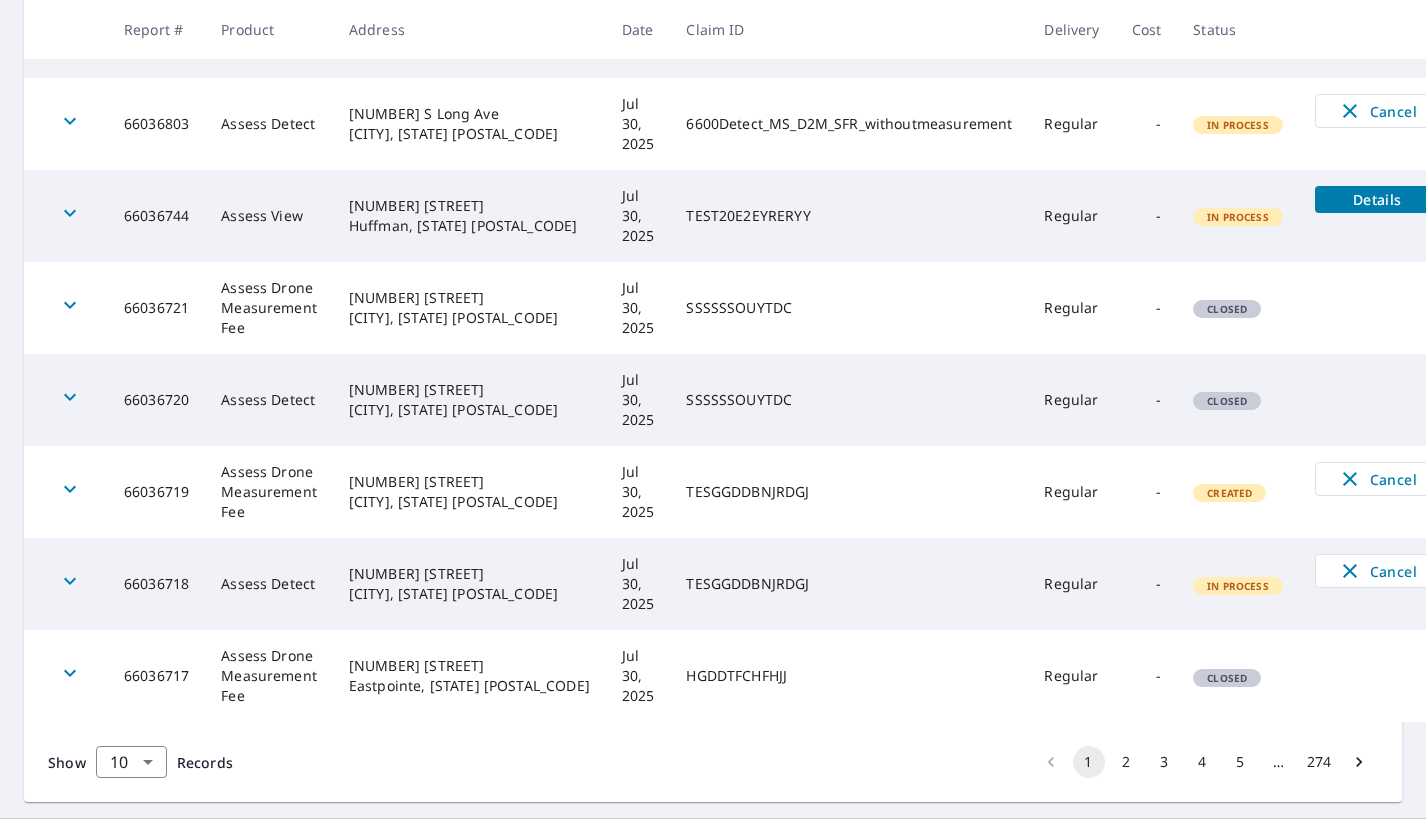 scroll, scrollTop: 692, scrollLeft: 0, axis: vertical 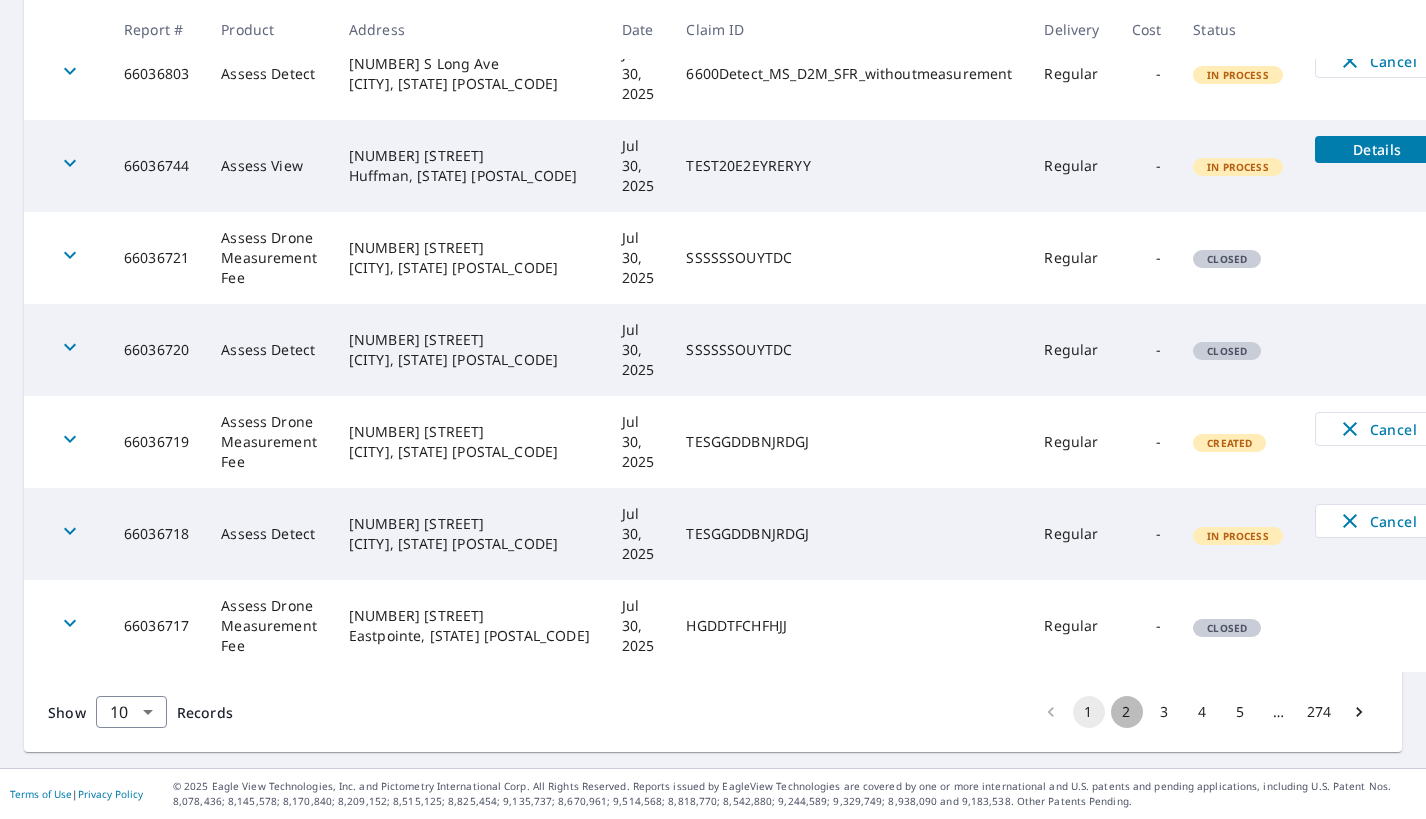 click on "2" at bounding box center (1127, 712) 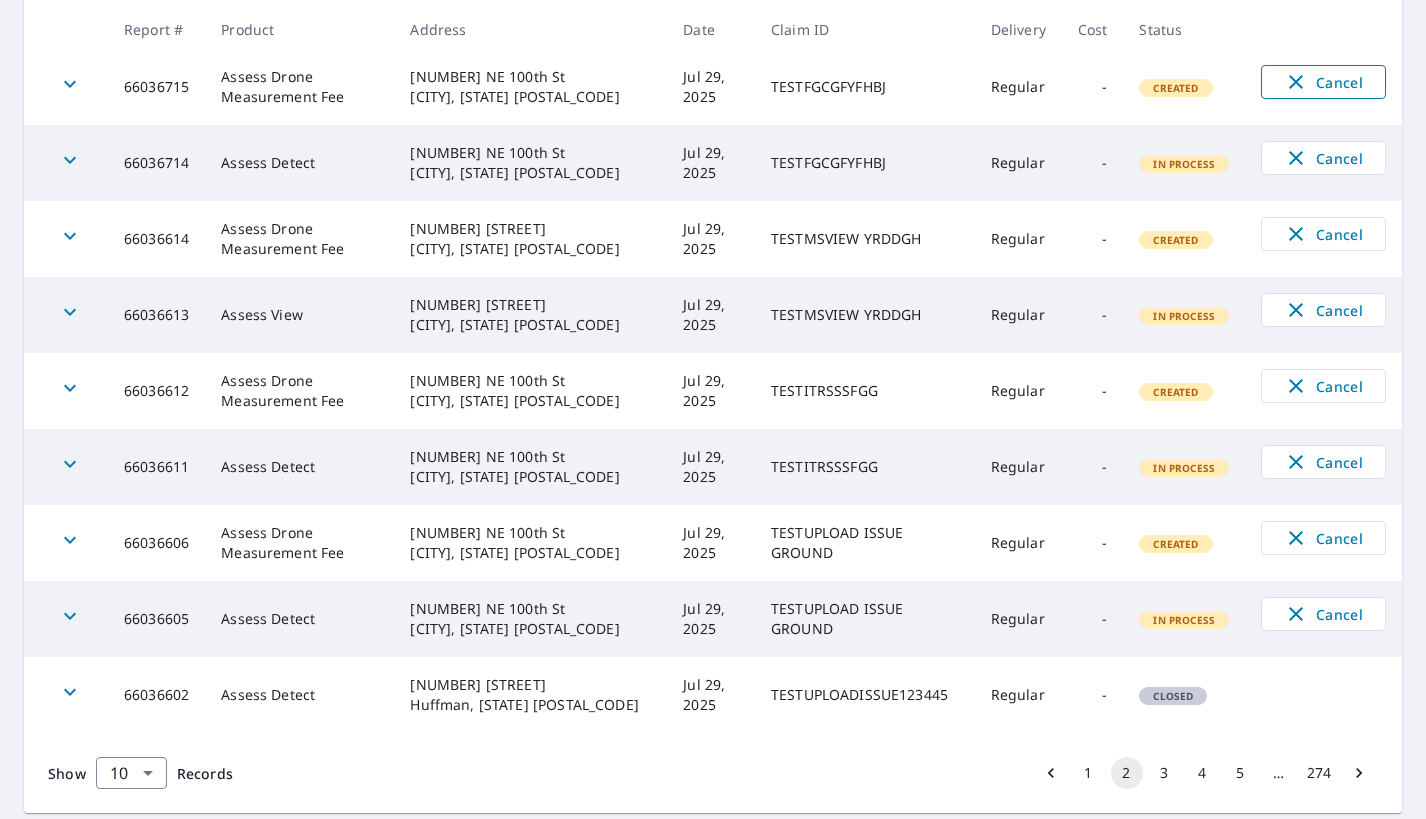 scroll, scrollTop: 0, scrollLeft: 0, axis: both 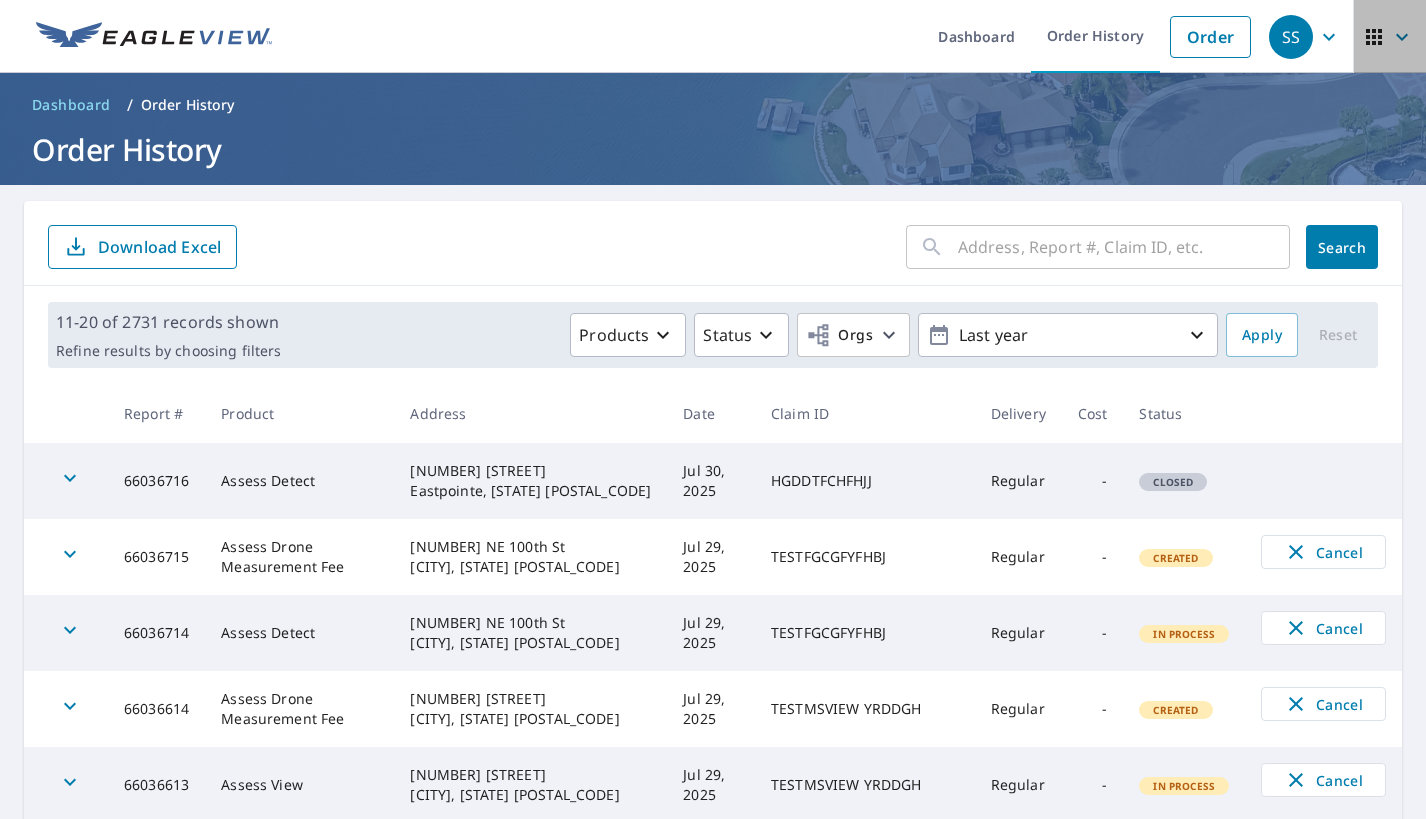 click at bounding box center (1390, 37) 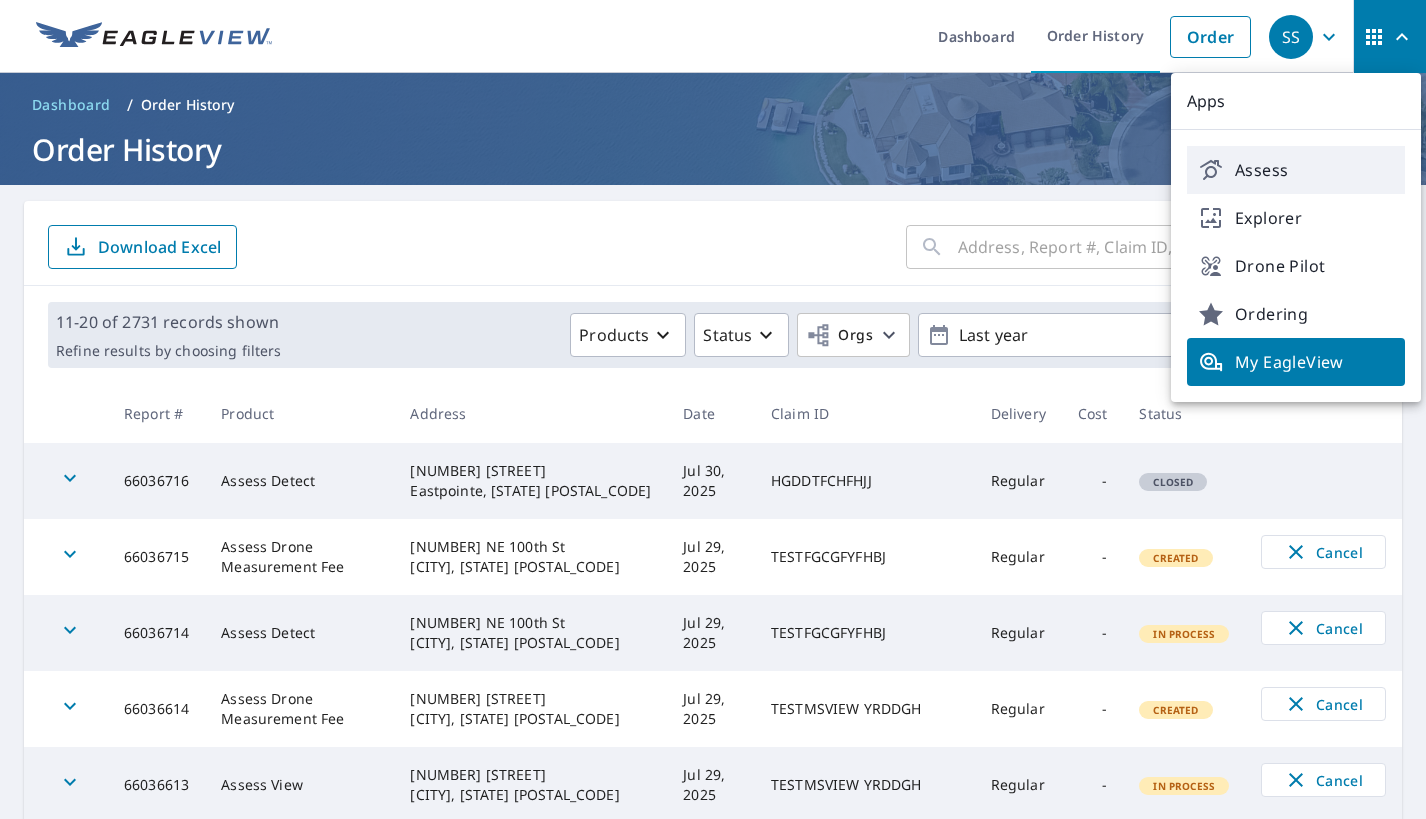 click on "Assess" at bounding box center [1296, 170] 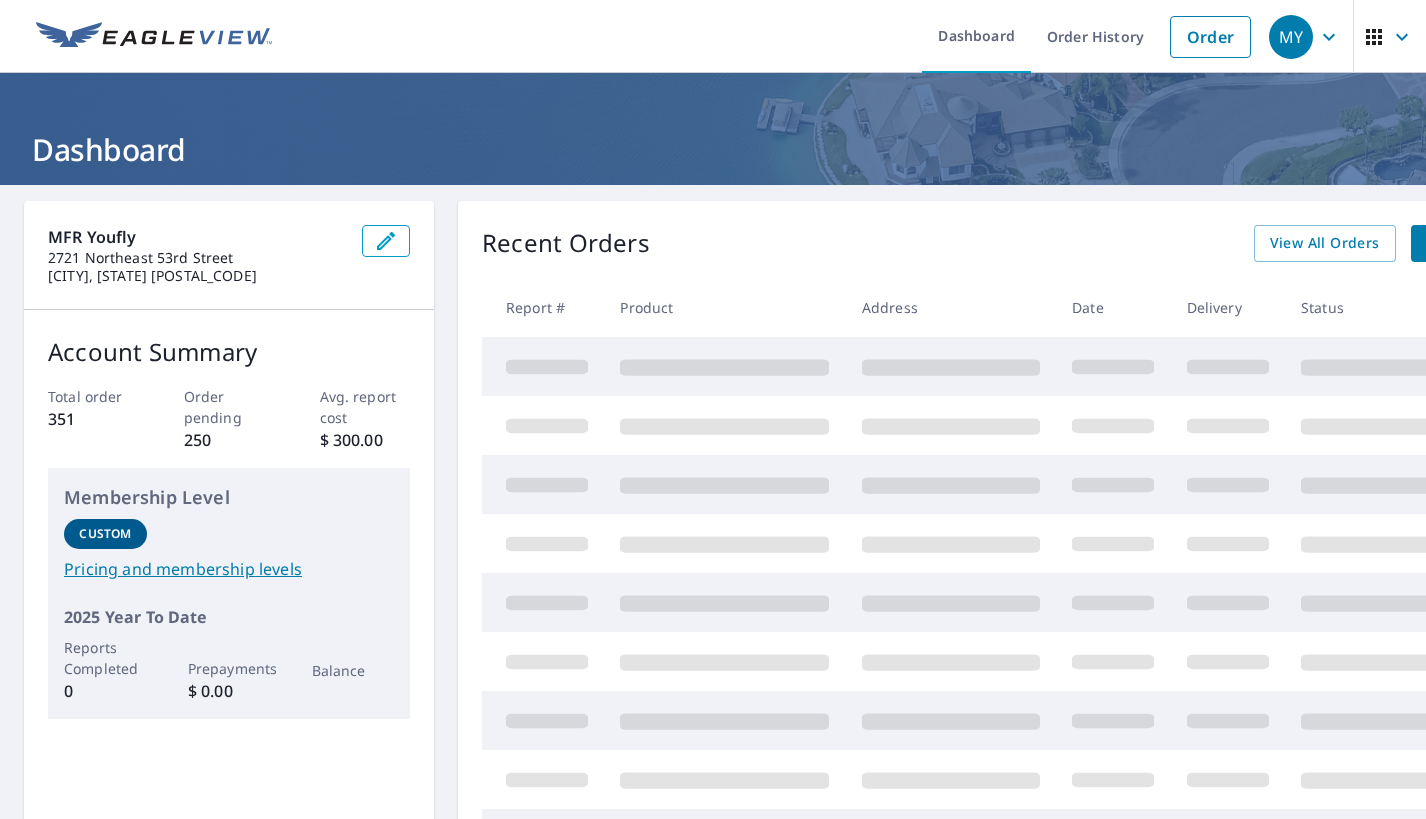 scroll, scrollTop: 0, scrollLeft: 0, axis: both 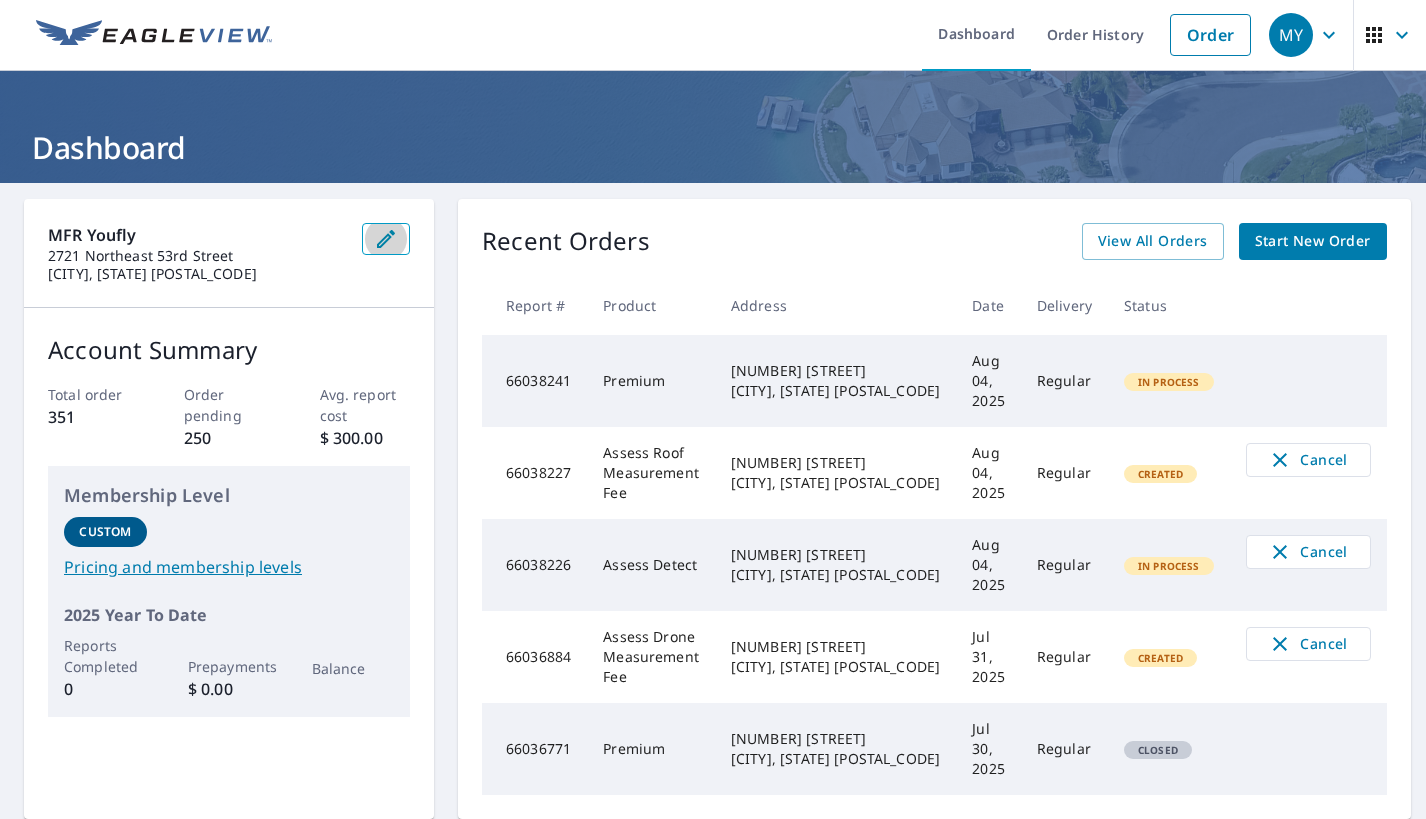 click 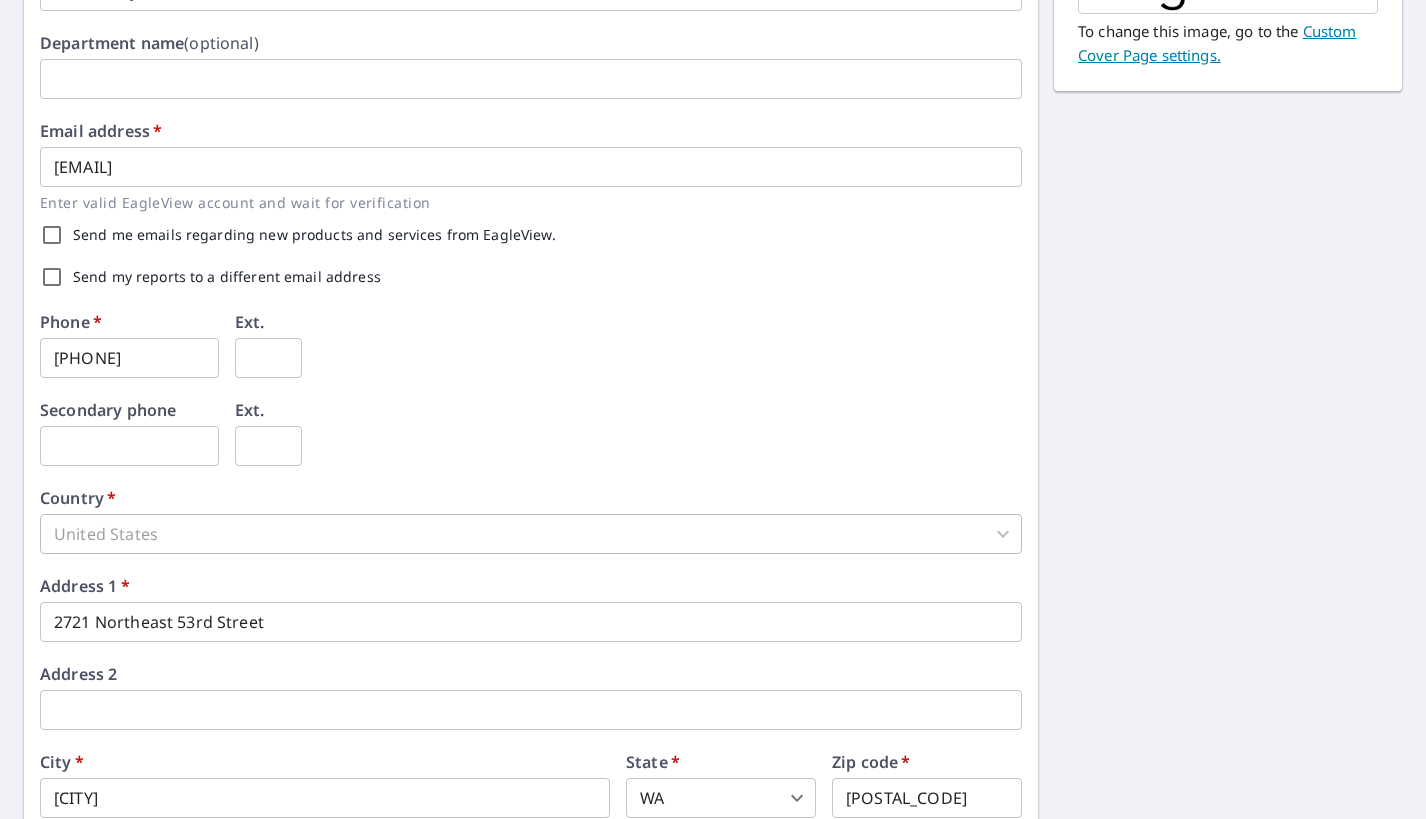 scroll, scrollTop: 131, scrollLeft: 0, axis: vertical 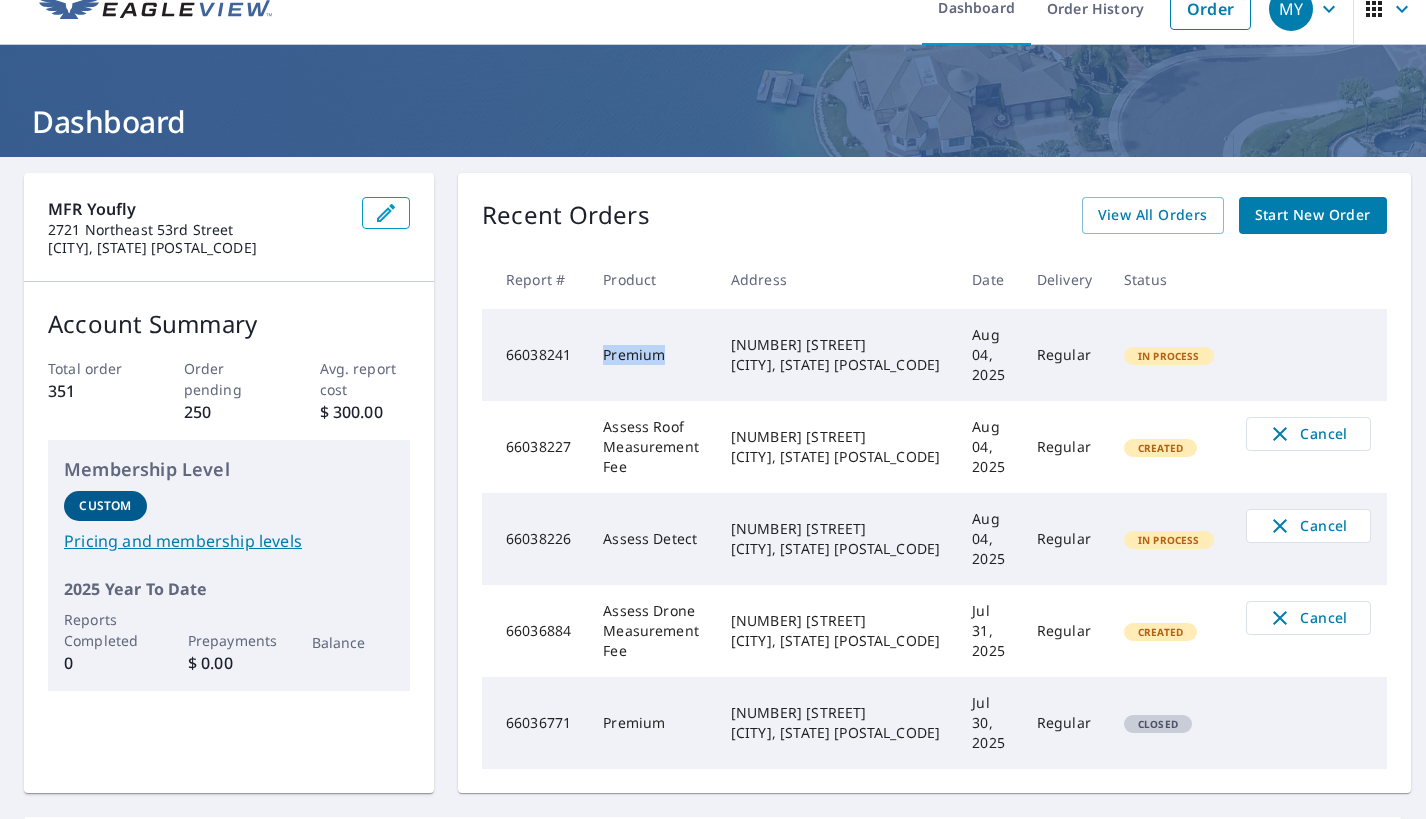 drag, startPoint x: 675, startPoint y: 371, endPoint x: 589, endPoint y: 355, distance: 87.47571 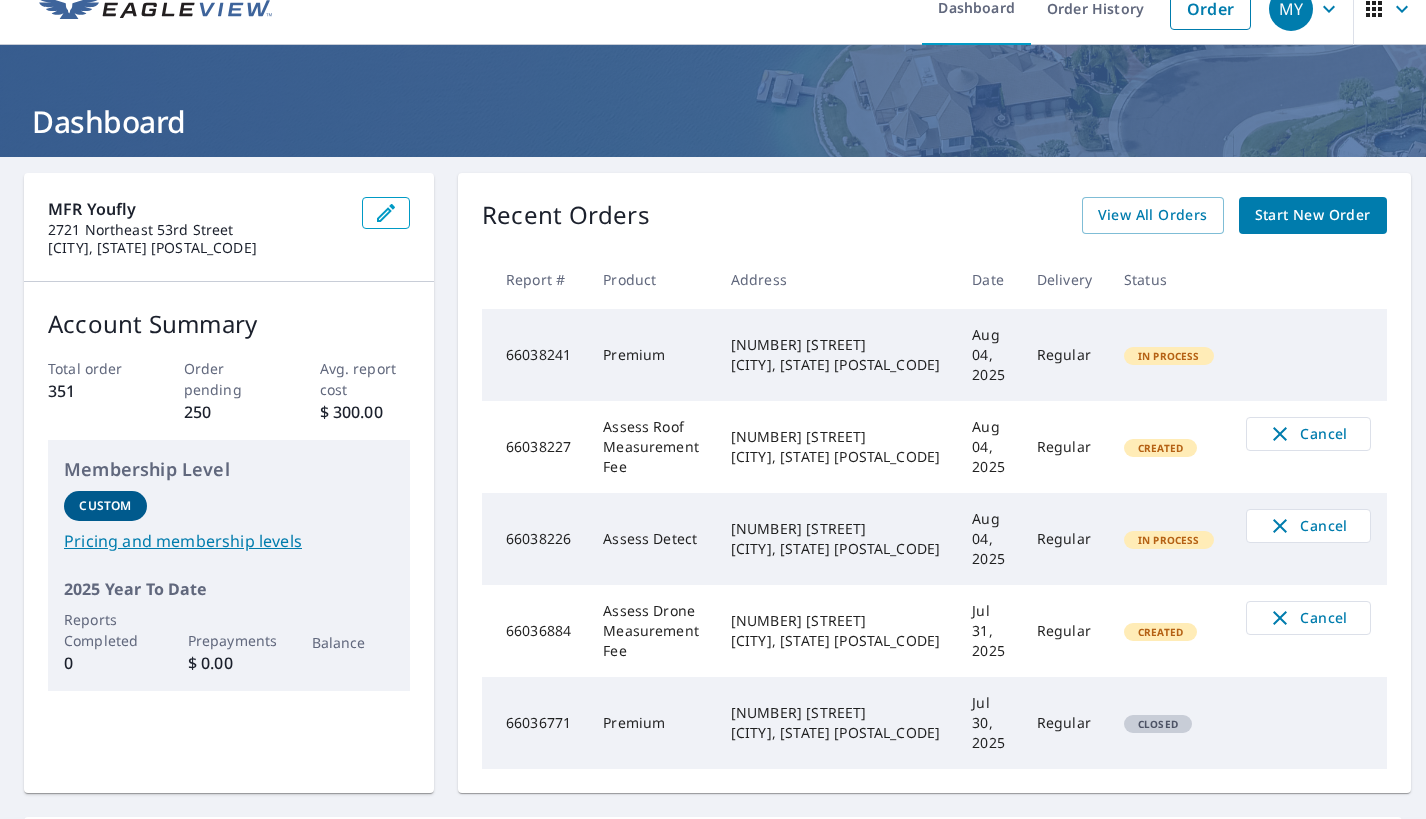 click on "66038226" at bounding box center [534, 539] 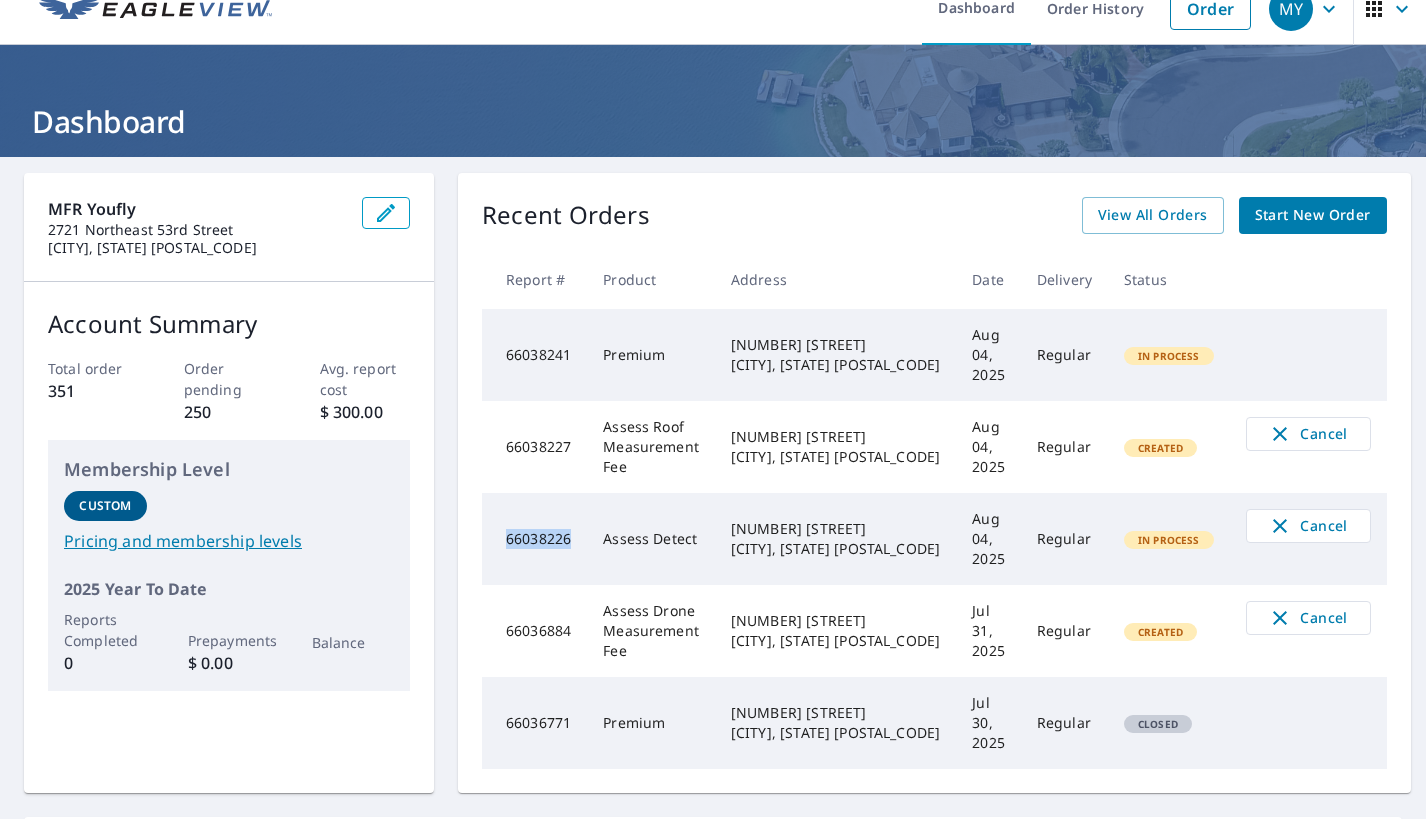 click on "66038226" at bounding box center [534, 539] 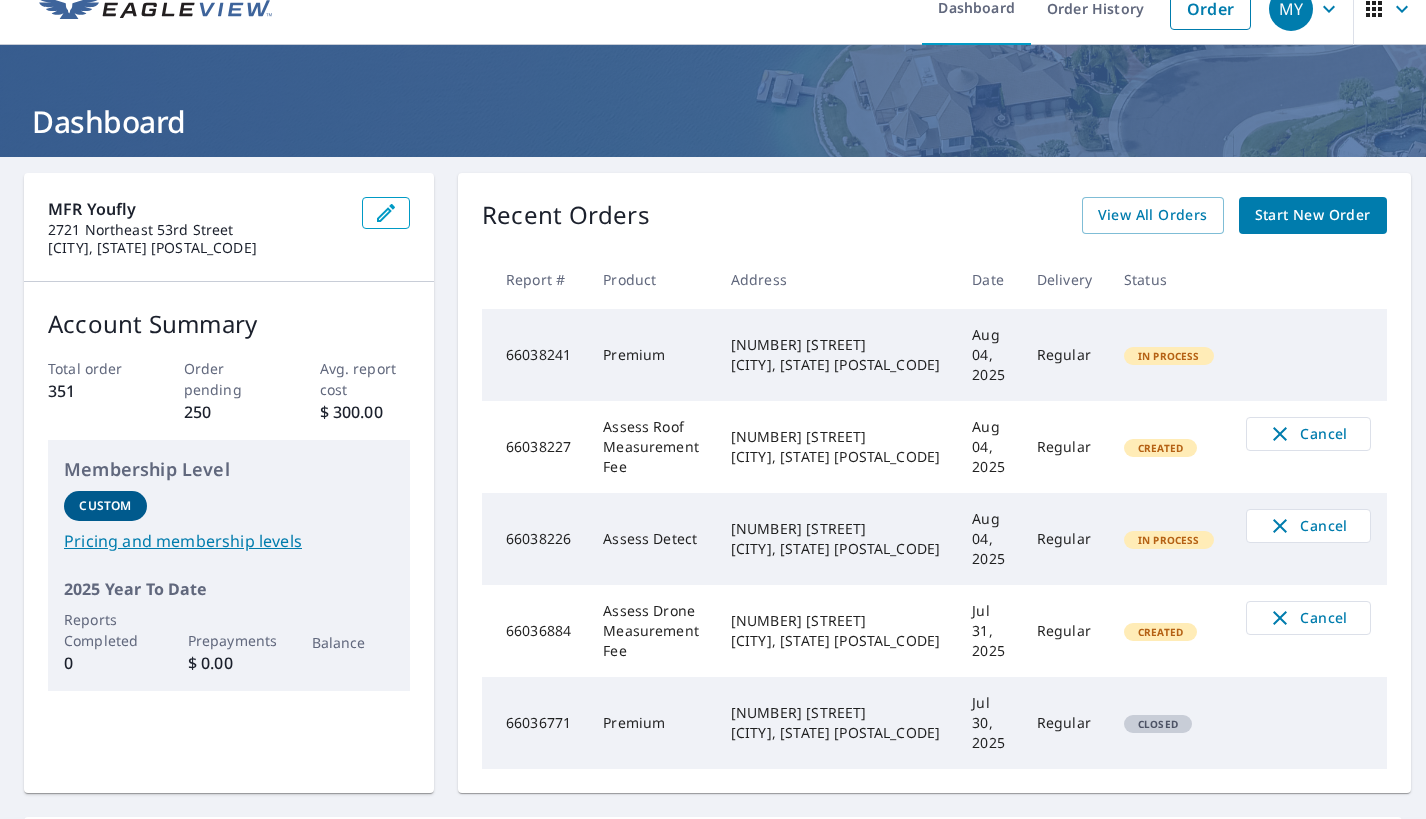 click on "66038227" at bounding box center (534, 447) 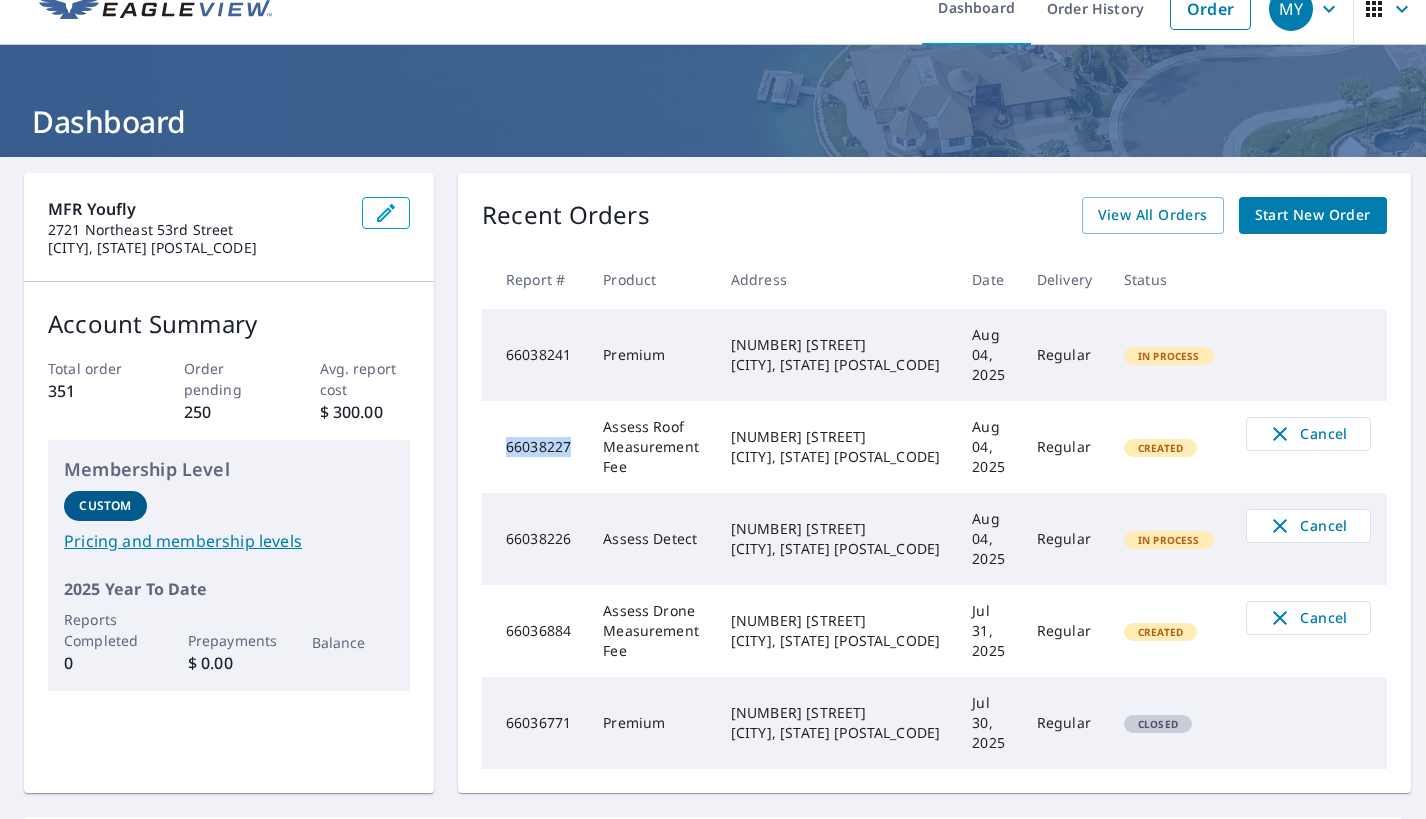 click on "66038227" at bounding box center [534, 447] 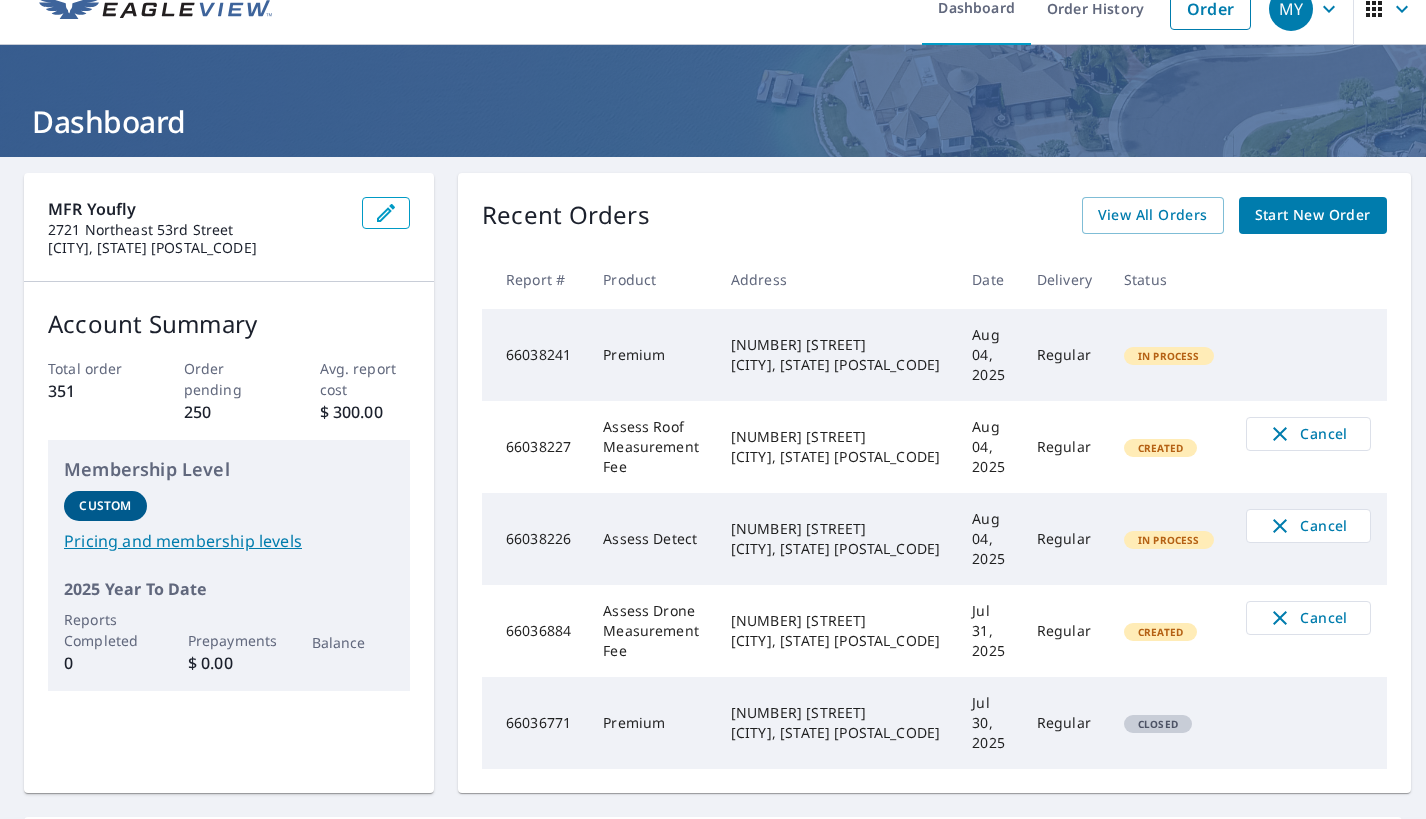 click on "66038241" at bounding box center [534, 355] 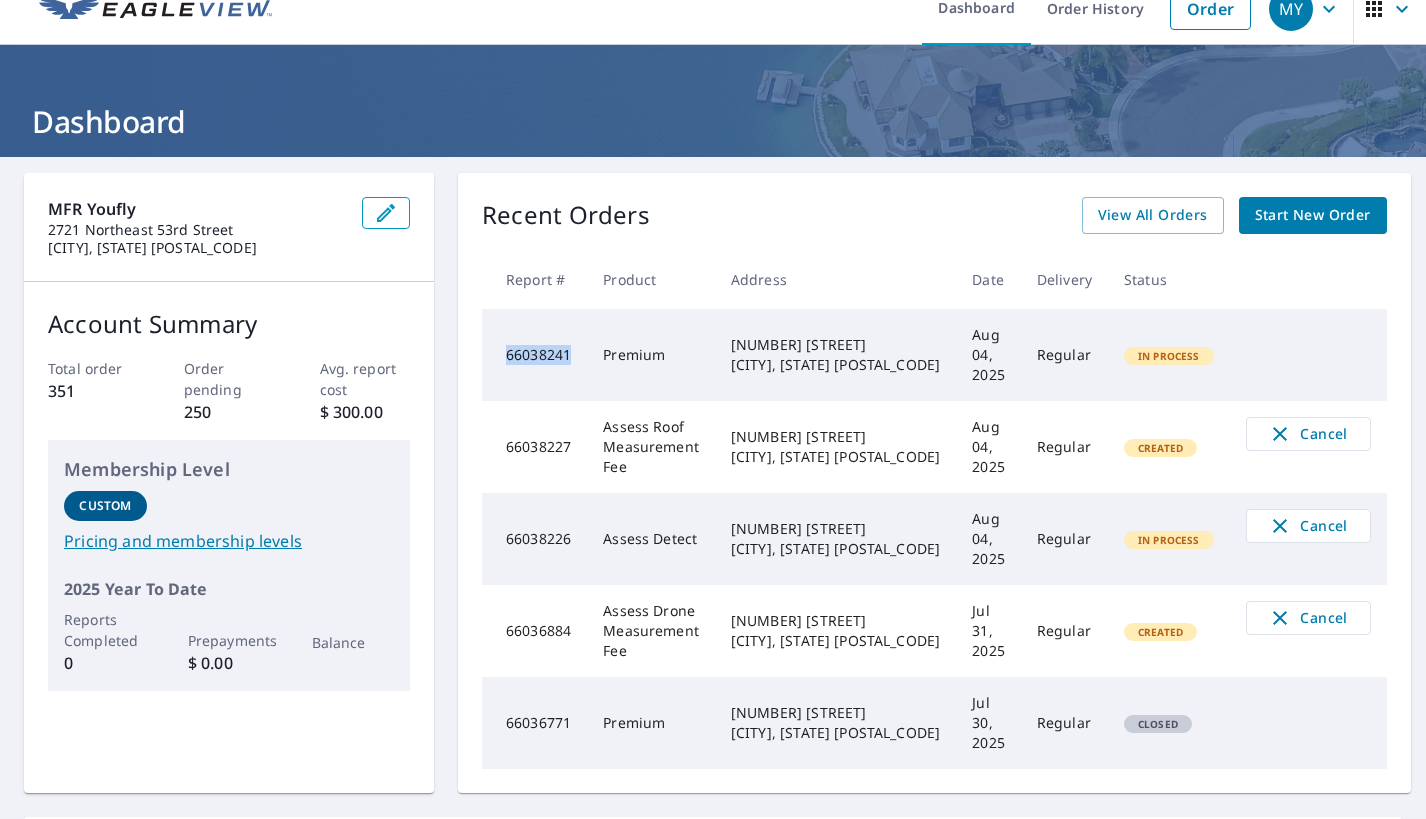 click on "66038241" at bounding box center (534, 355) 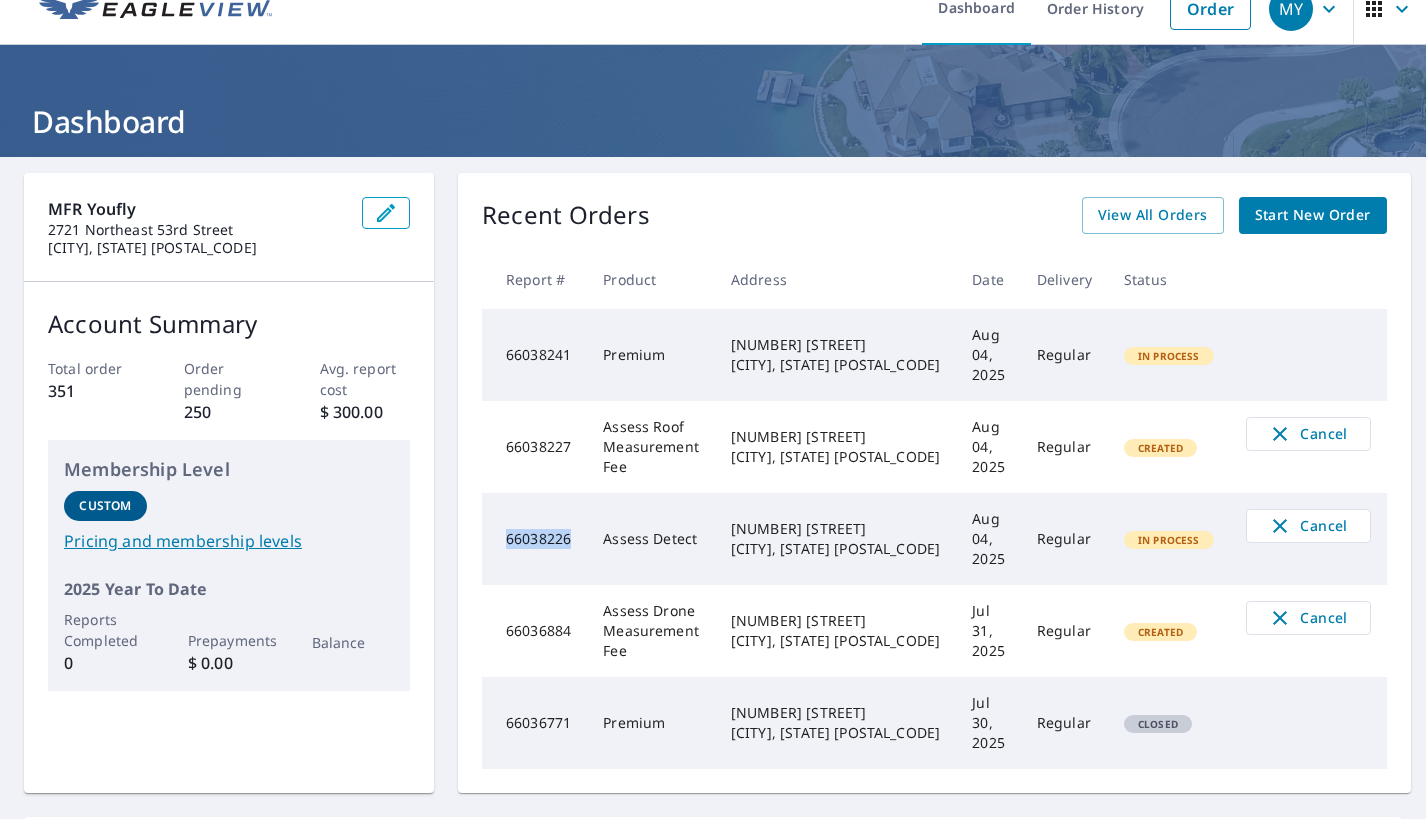 drag, startPoint x: 583, startPoint y: 544, endPoint x: 513, endPoint y: 540, distance: 70.11419 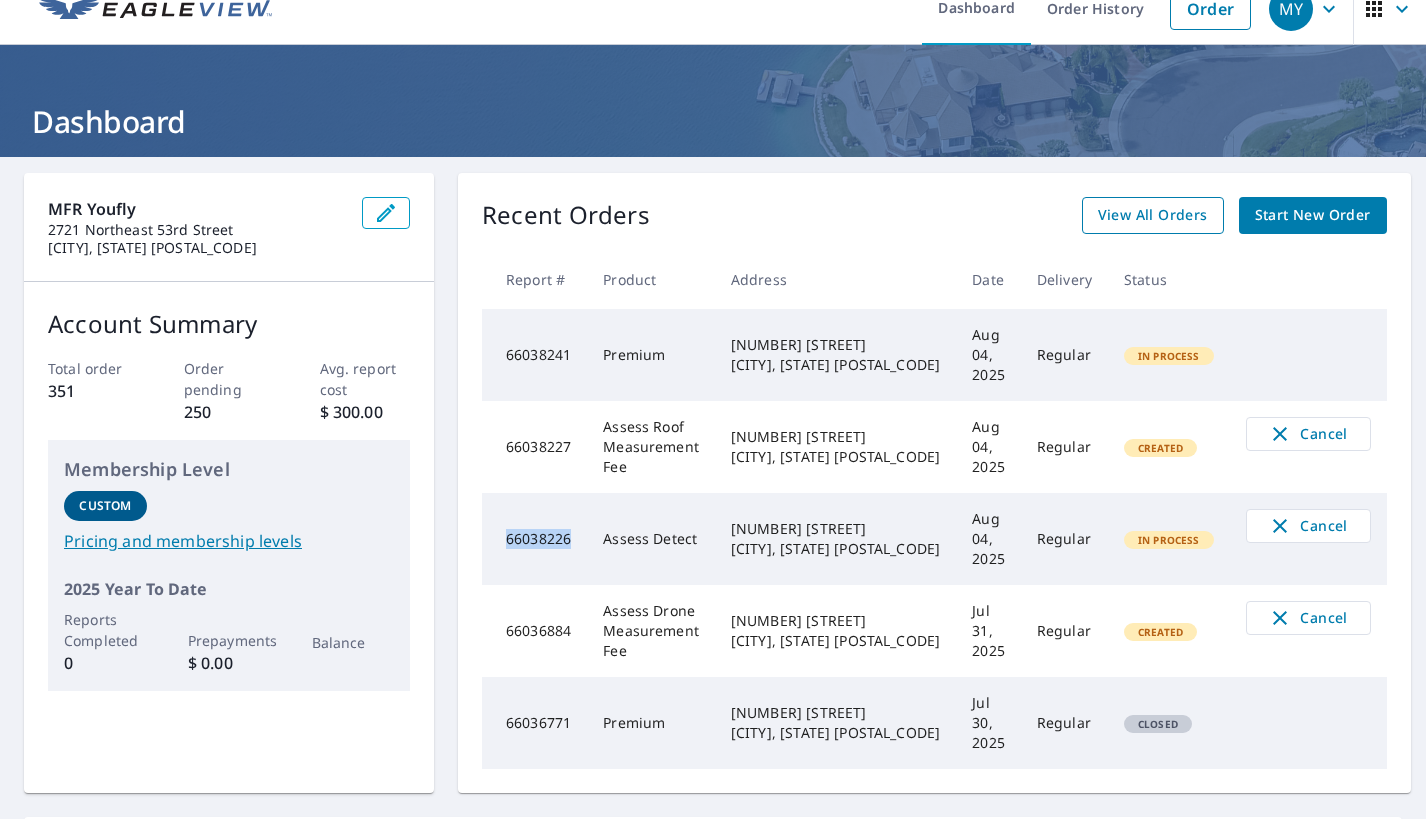 scroll, scrollTop: 0, scrollLeft: 0, axis: both 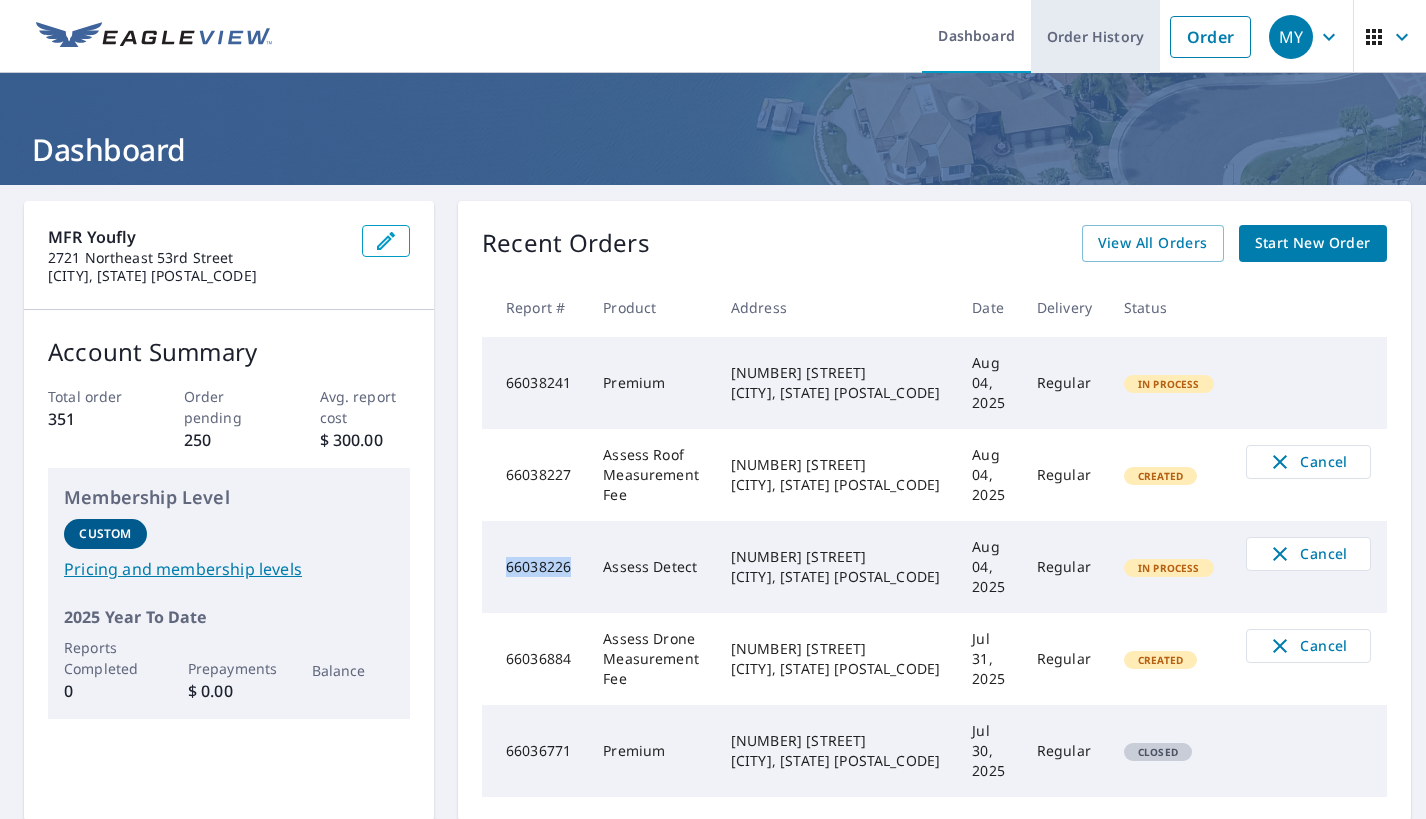 click on "Order History" at bounding box center [1095, 36] 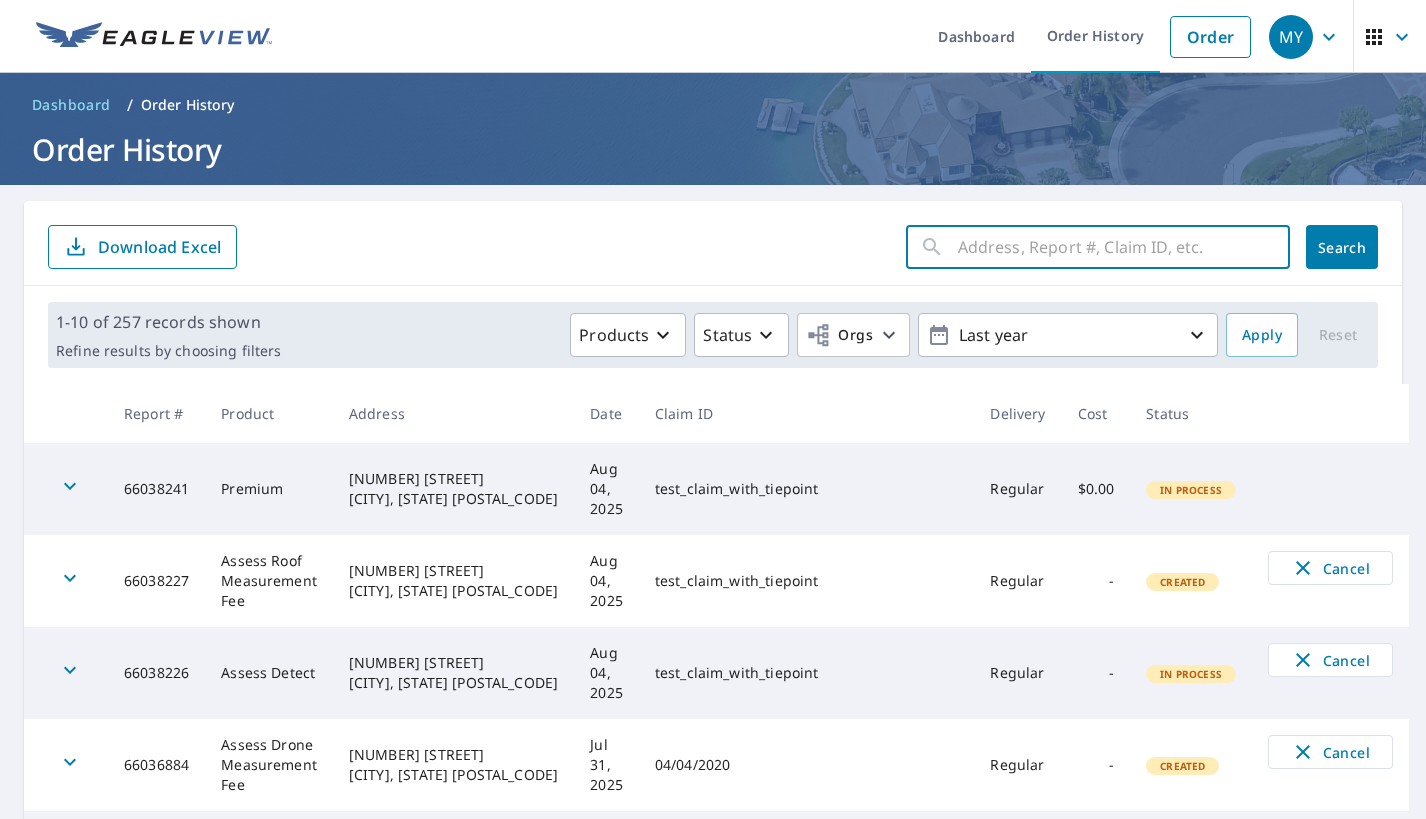 click at bounding box center (1124, 247) 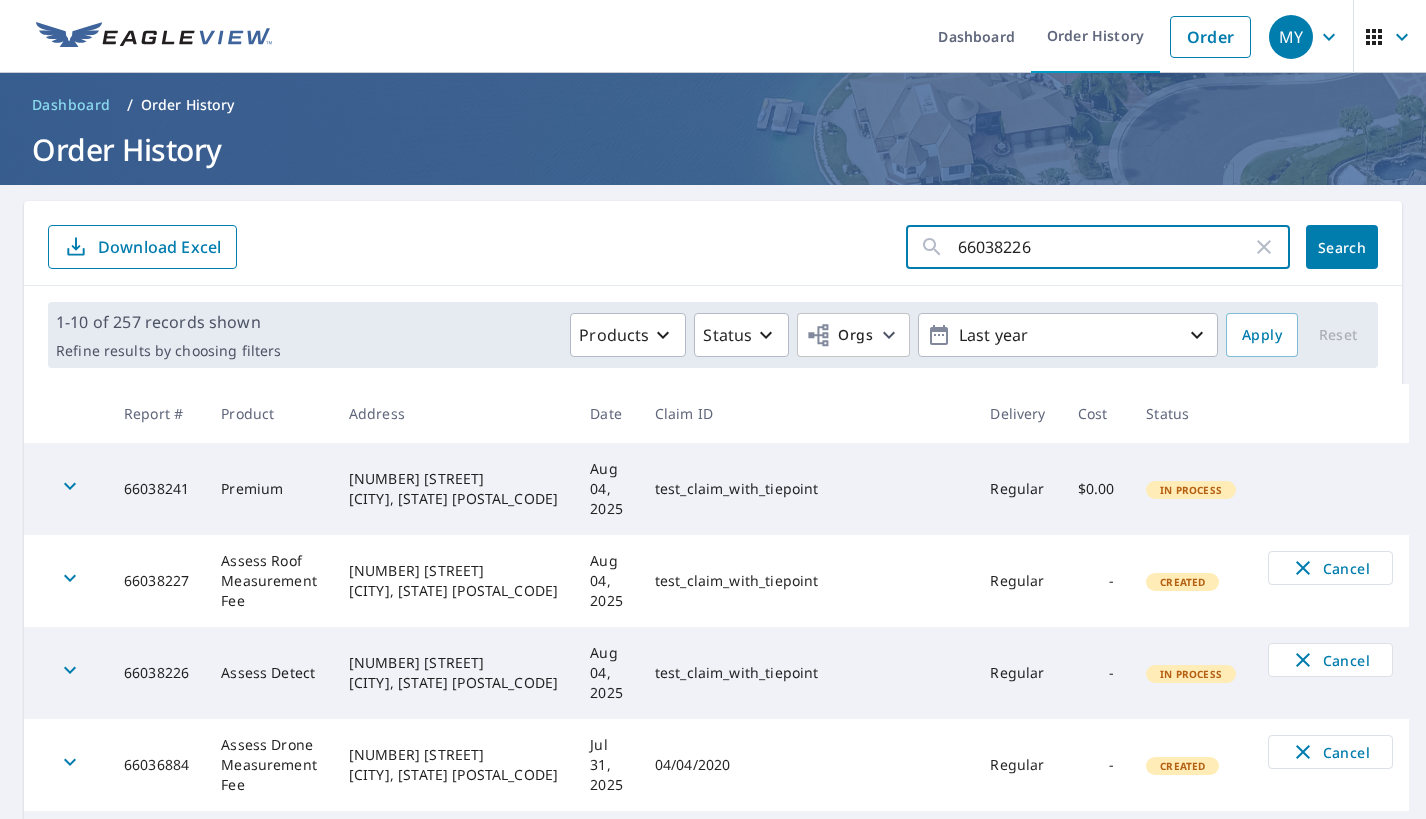 type on "66038226" 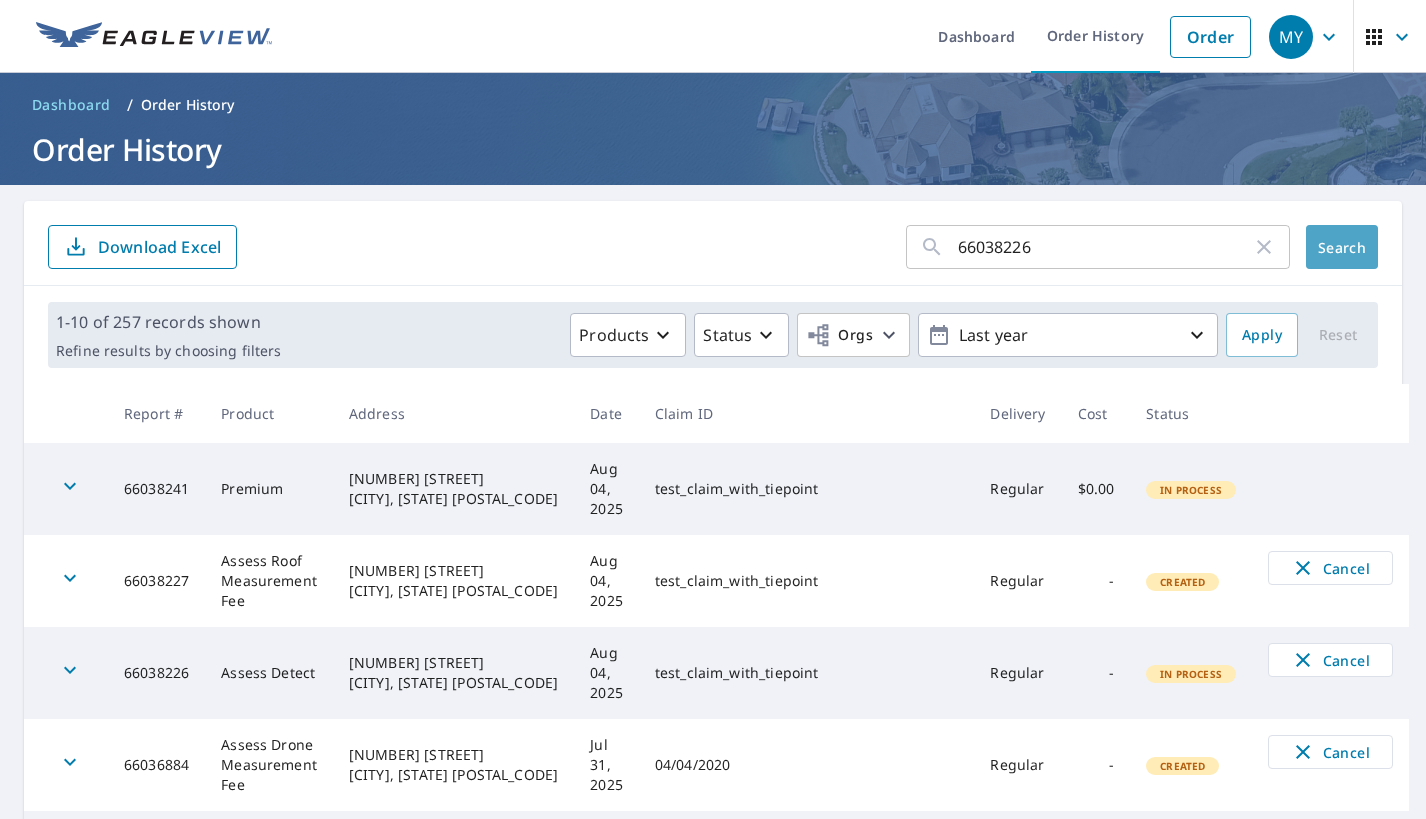 click on "Search" 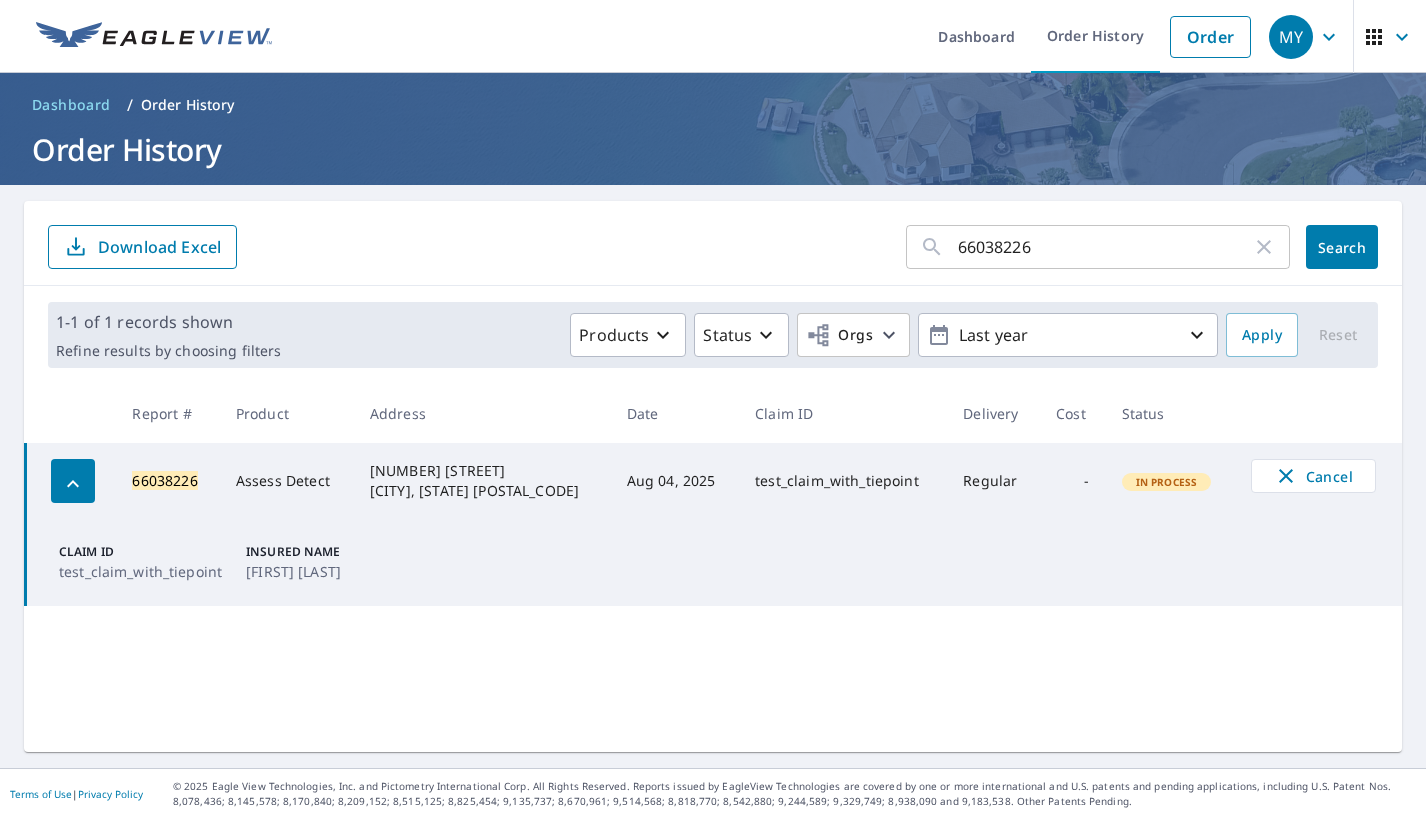 click 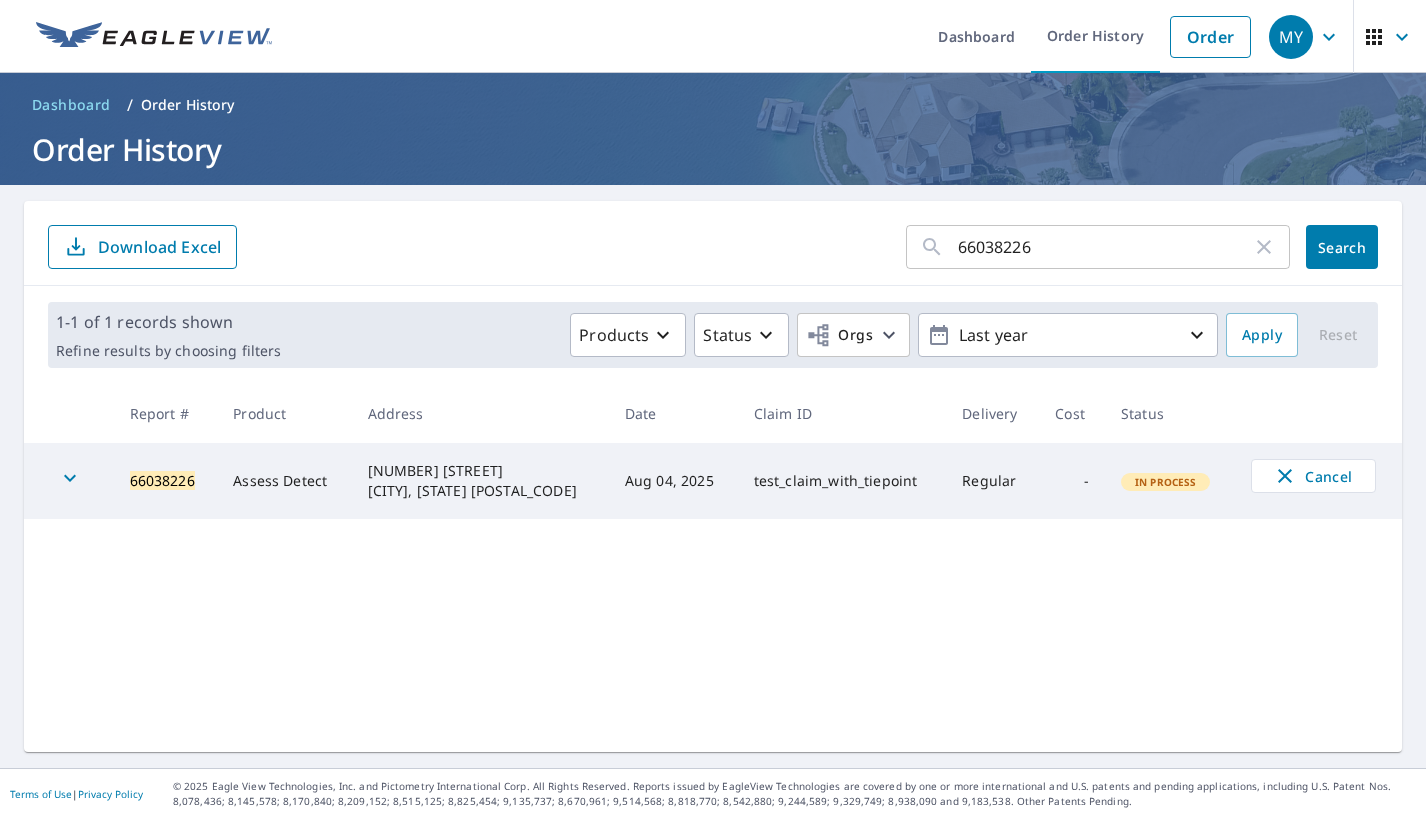 click 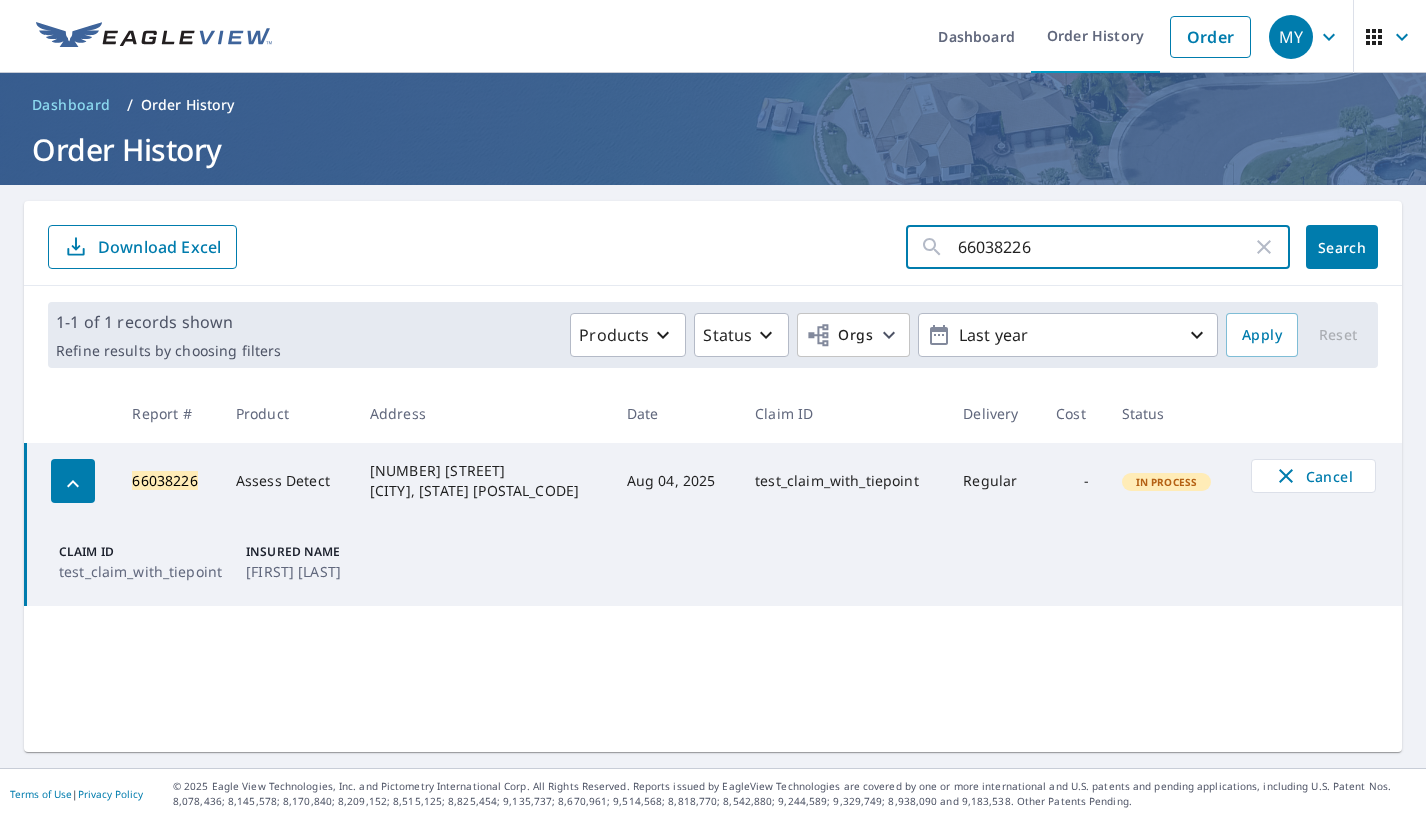 drag, startPoint x: 1041, startPoint y: 255, endPoint x: 935, endPoint y: 254, distance: 106.004715 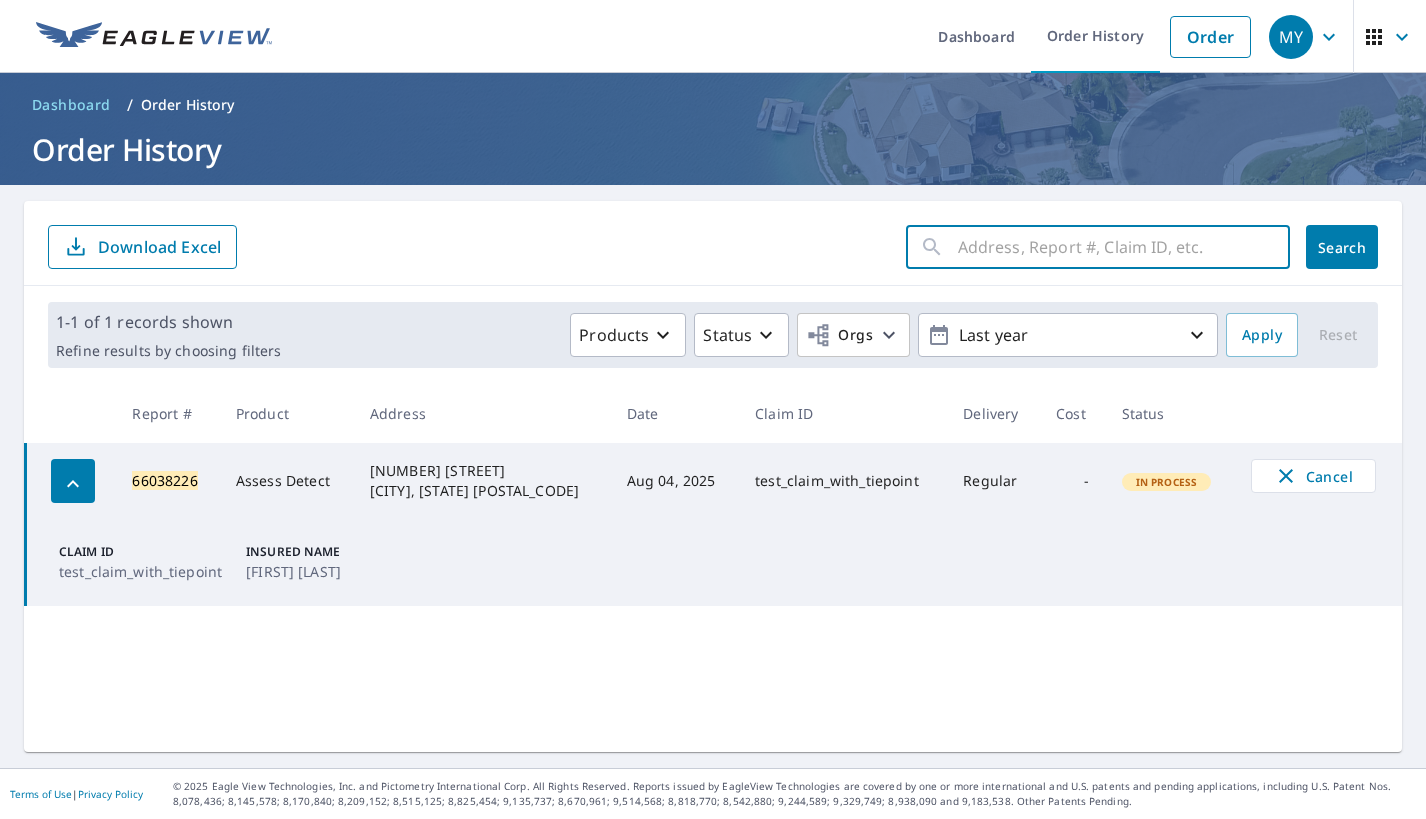 type 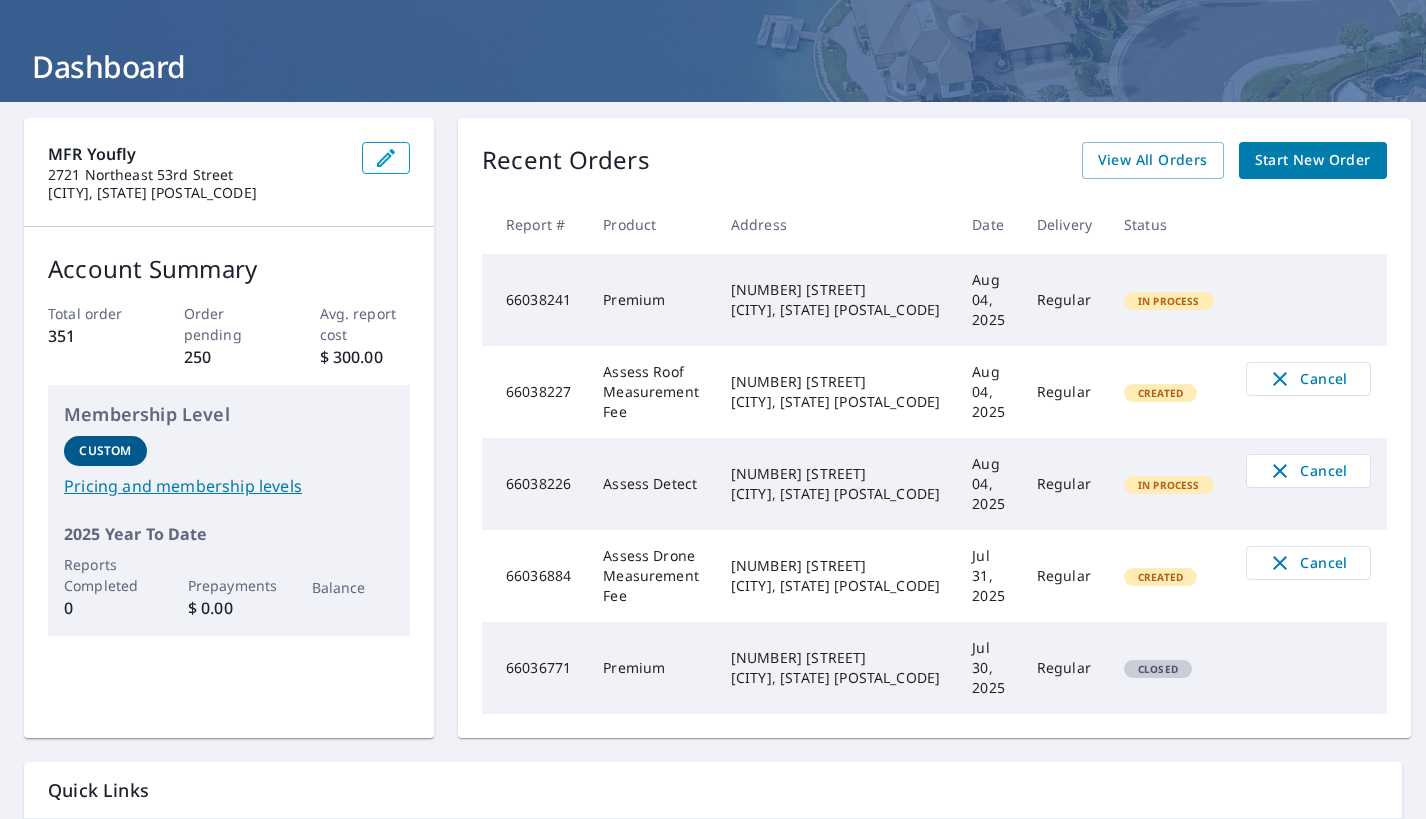 scroll, scrollTop: 0, scrollLeft: 0, axis: both 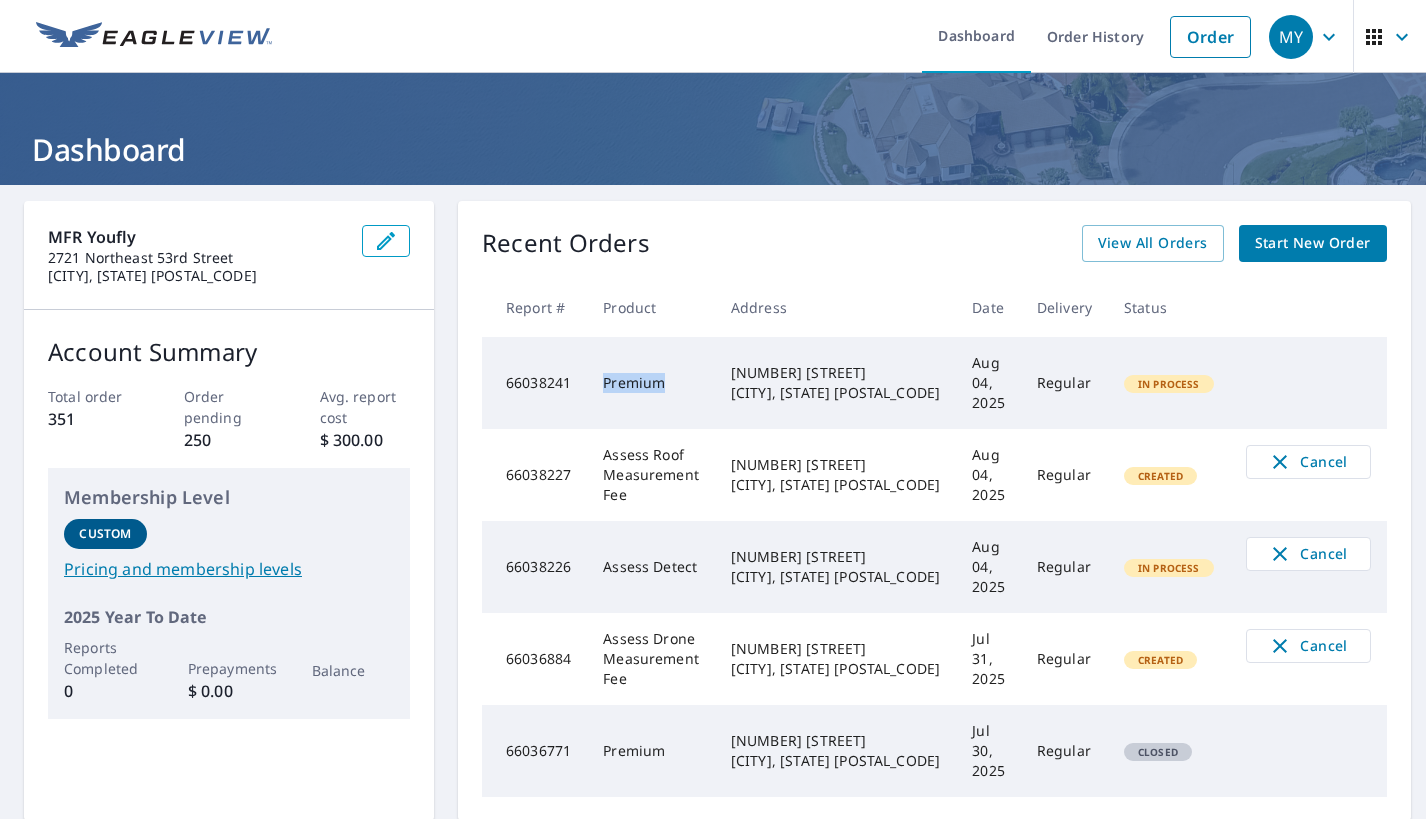 drag, startPoint x: 684, startPoint y: 387, endPoint x: 610, endPoint y: 385, distance: 74.02702 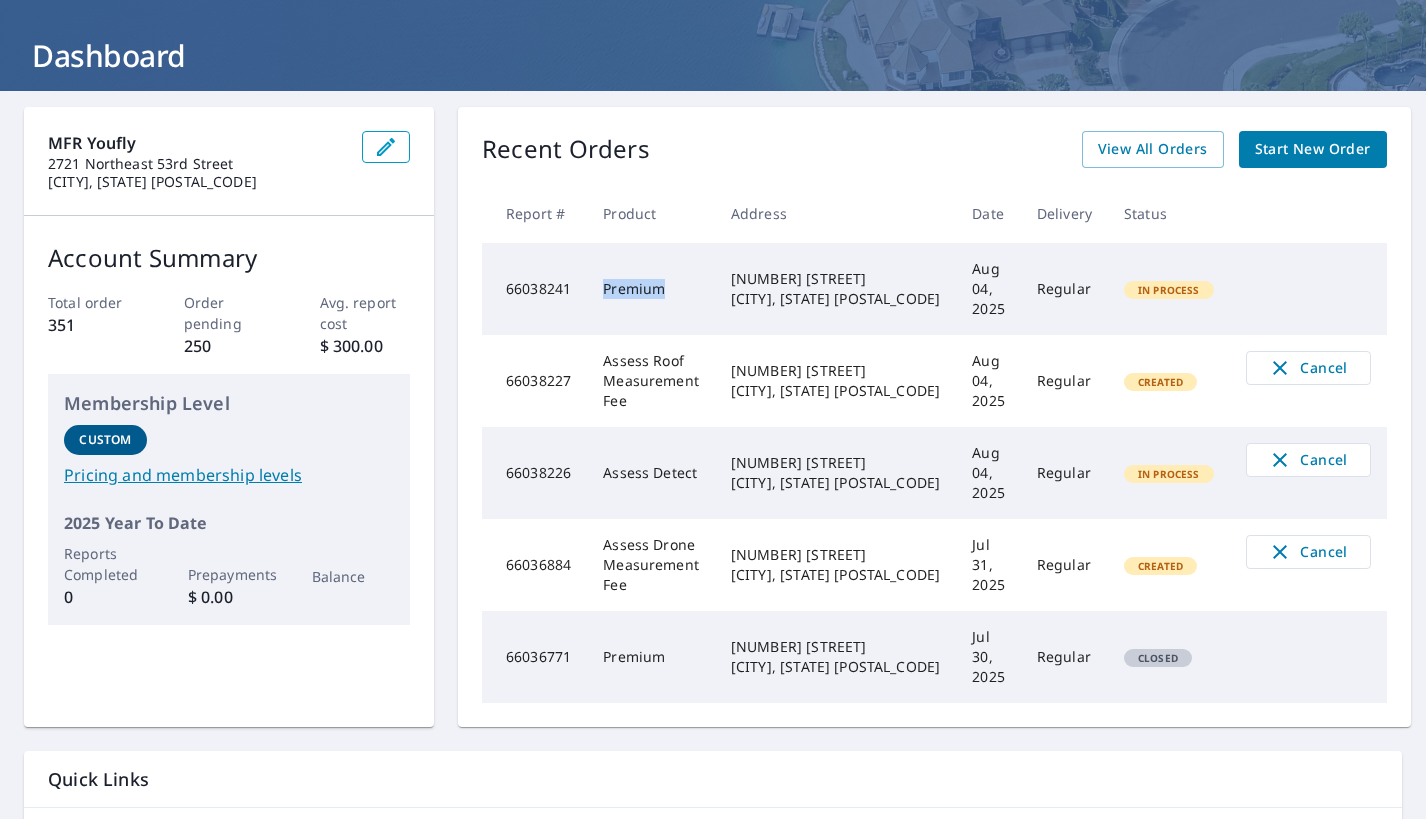 scroll, scrollTop: 97, scrollLeft: 0, axis: vertical 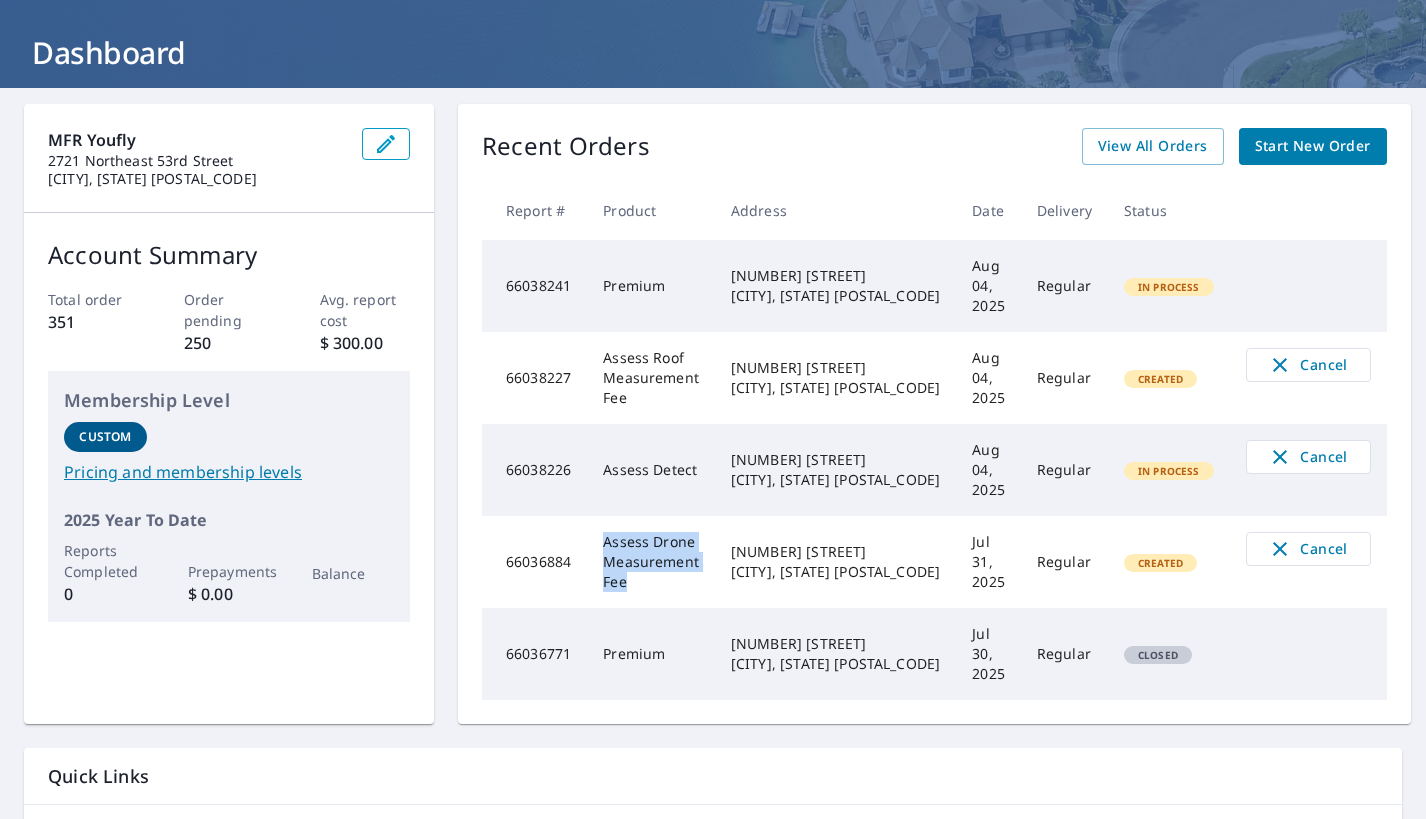 drag, startPoint x: 609, startPoint y: 541, endPoint x: 737, endPoint y: 561, distance: 129.55309 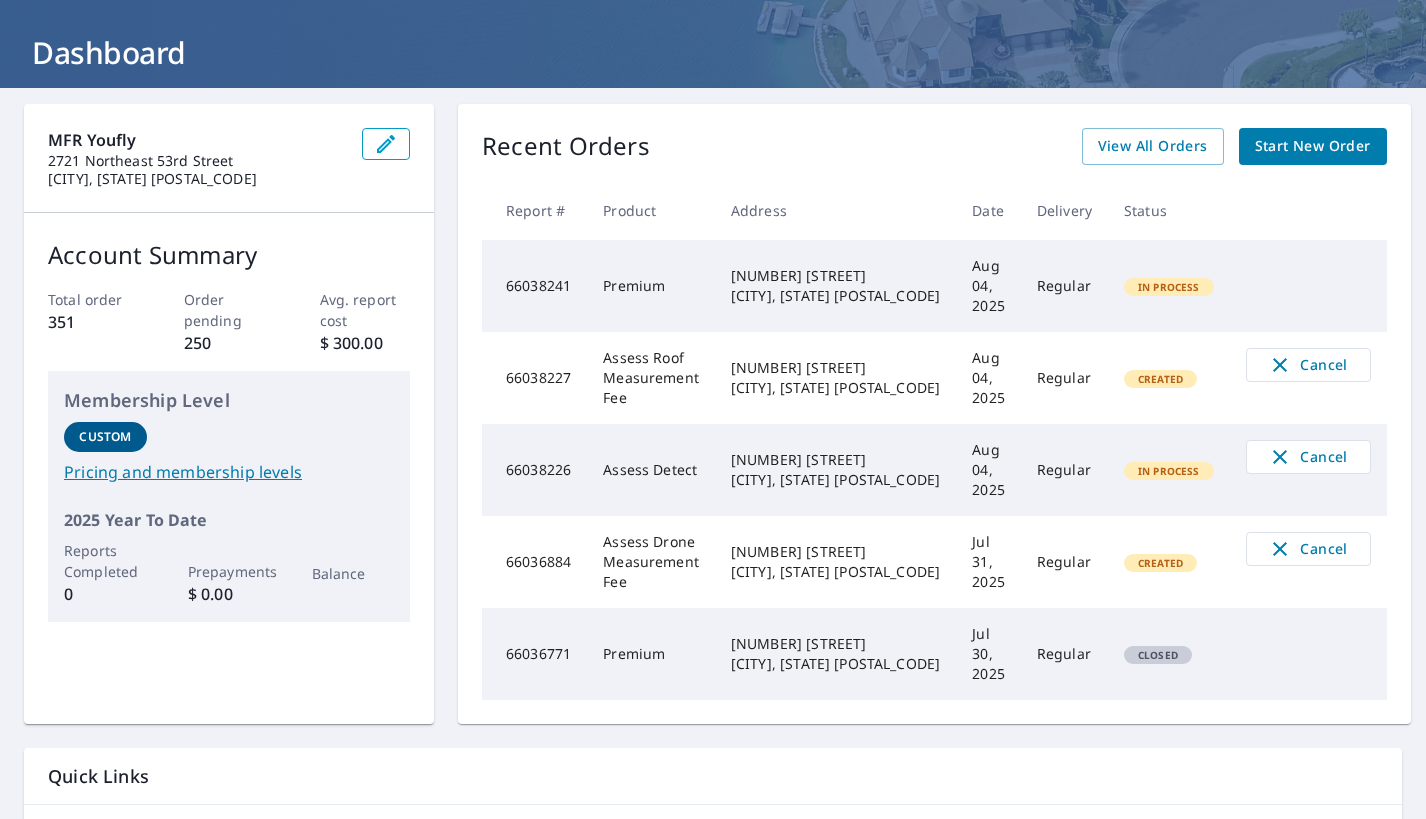 click on "Assess Drone Measurement Fee" at bounding box center (651, 562) 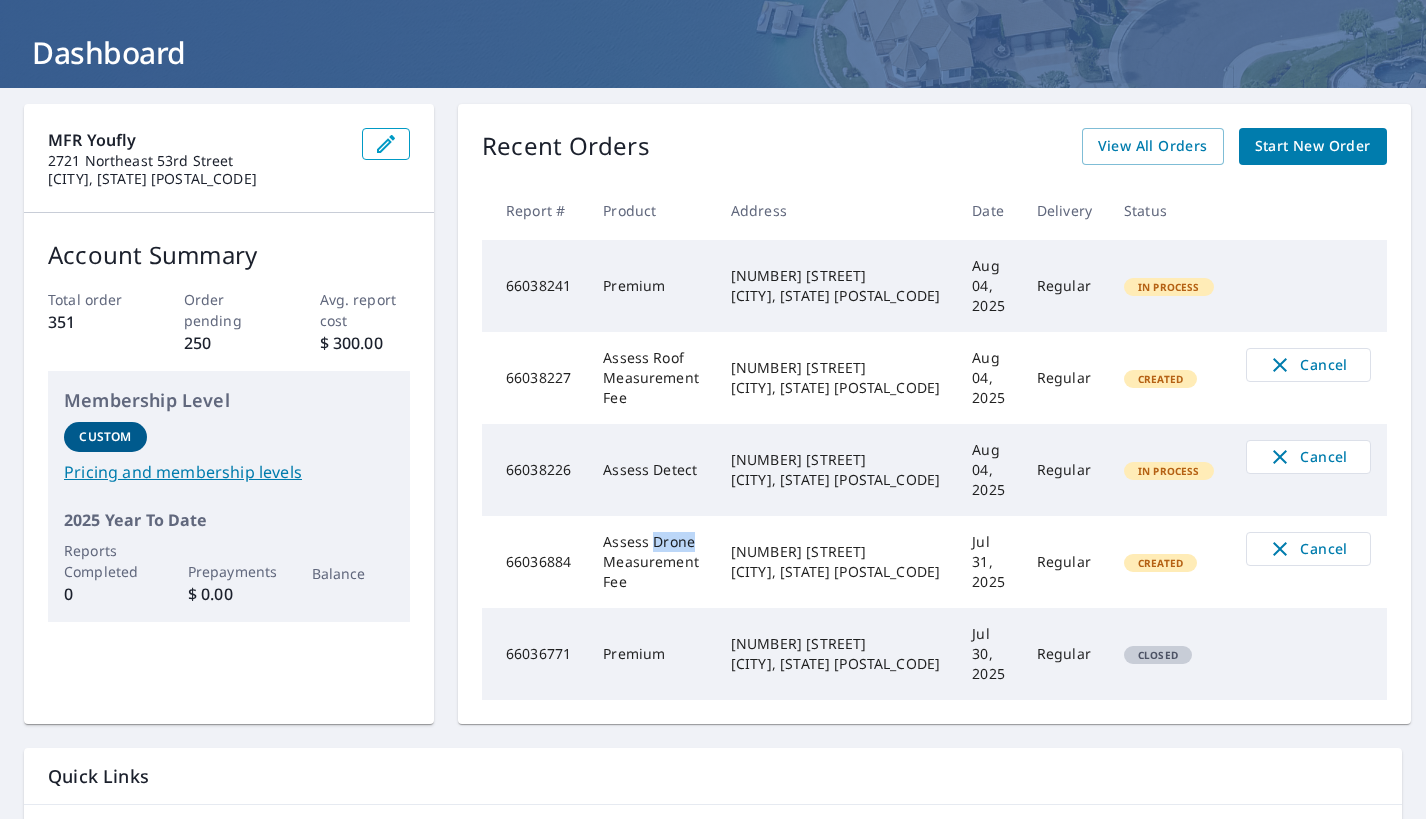 click on "Assess Drone Measurement Fee" at bounding box center [651, 562] 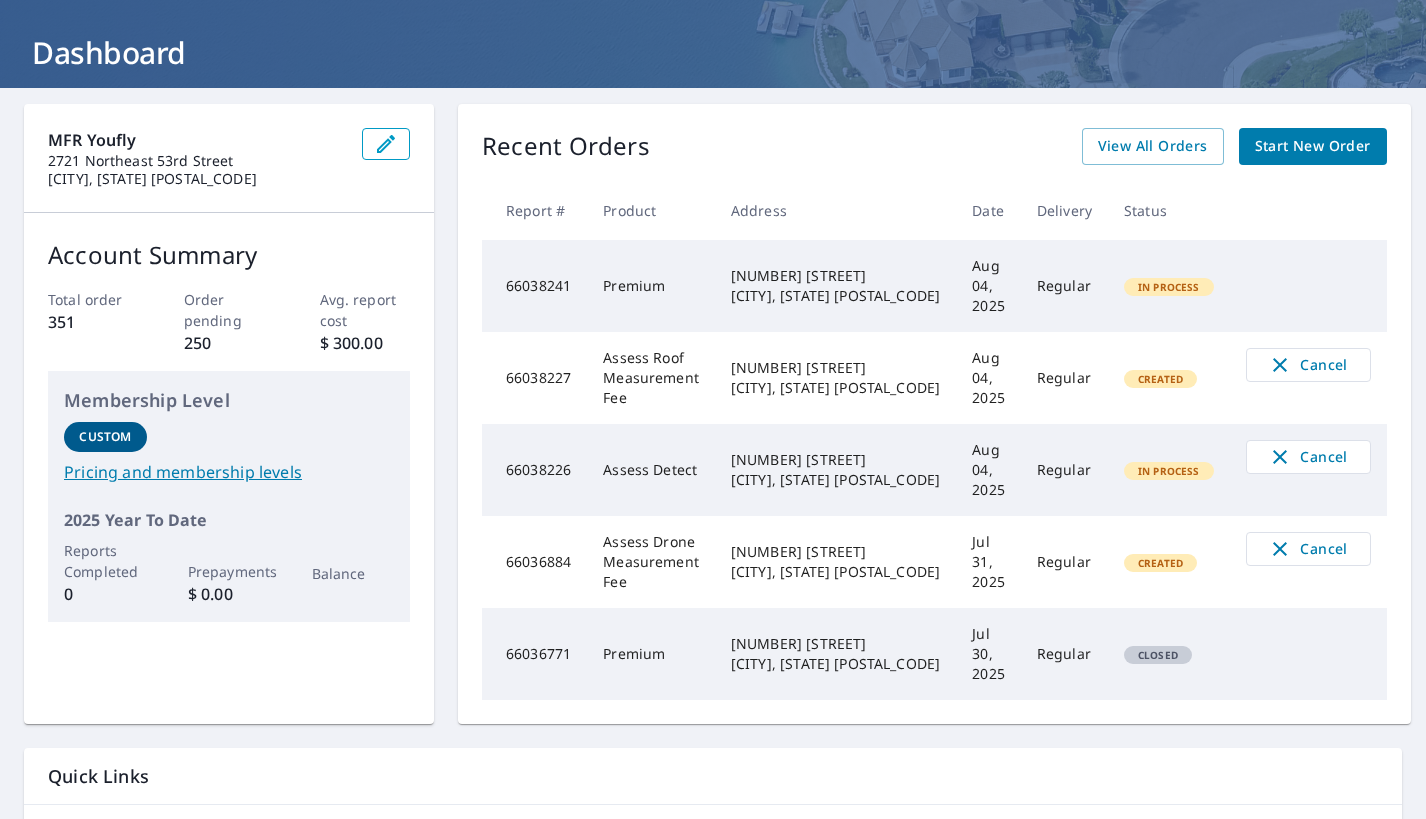 click on "66038226" at bounding box center (534, 470) 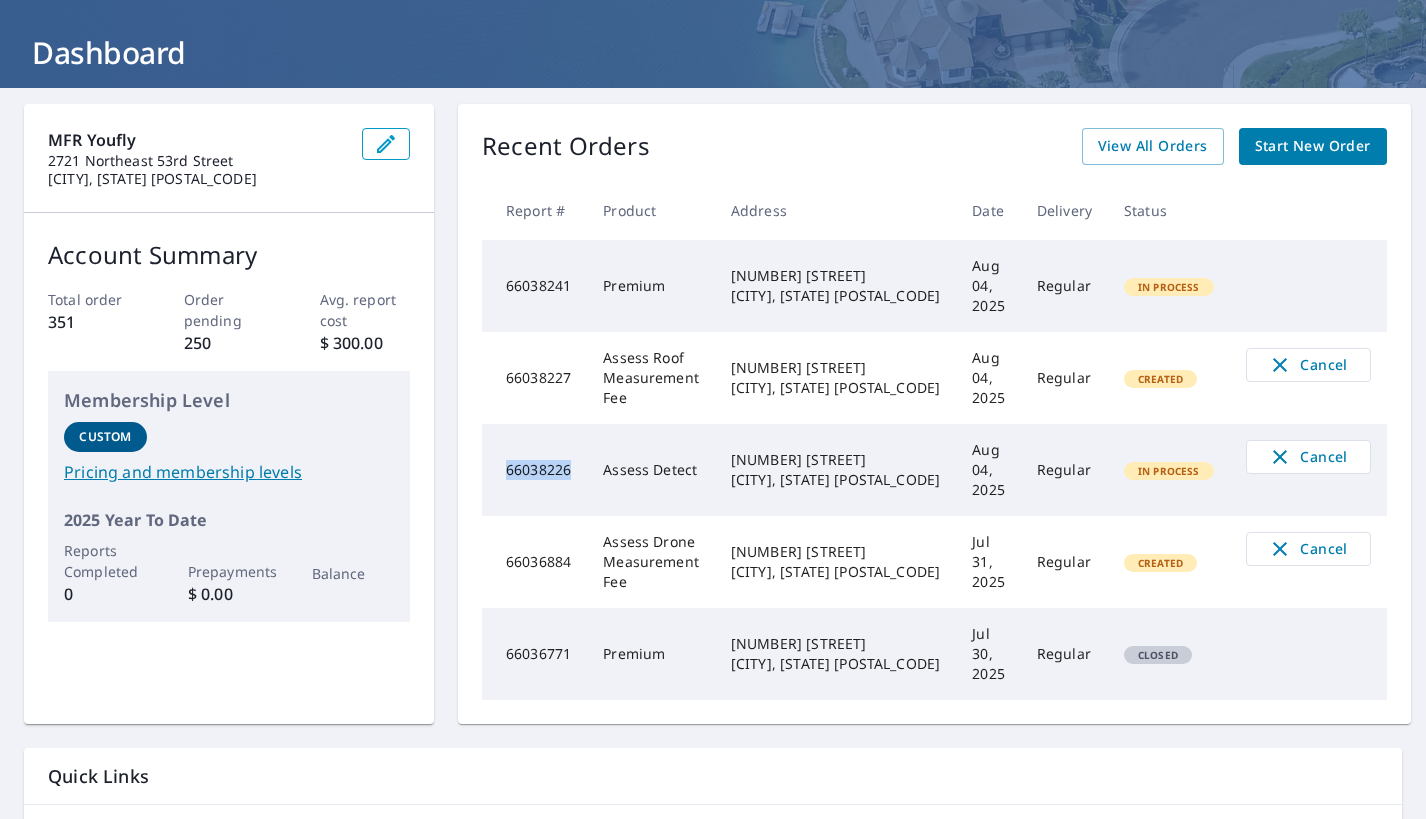 click on "66038226" at bounding box center (534, 470) 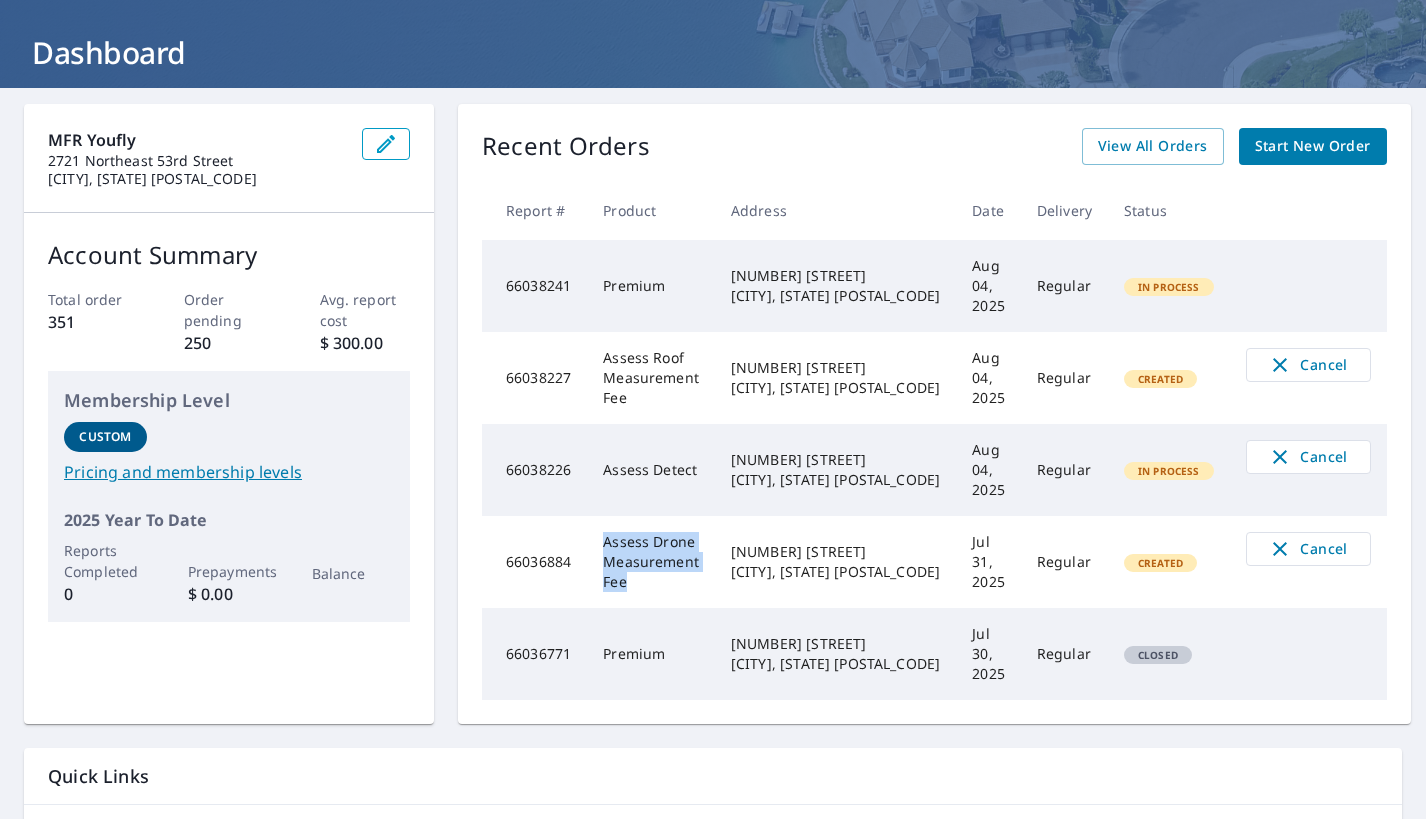 drag, startPoint x: 734, startPoint y: 562, endPoint x: 594, endPoint y: 546, distance: 140.91132 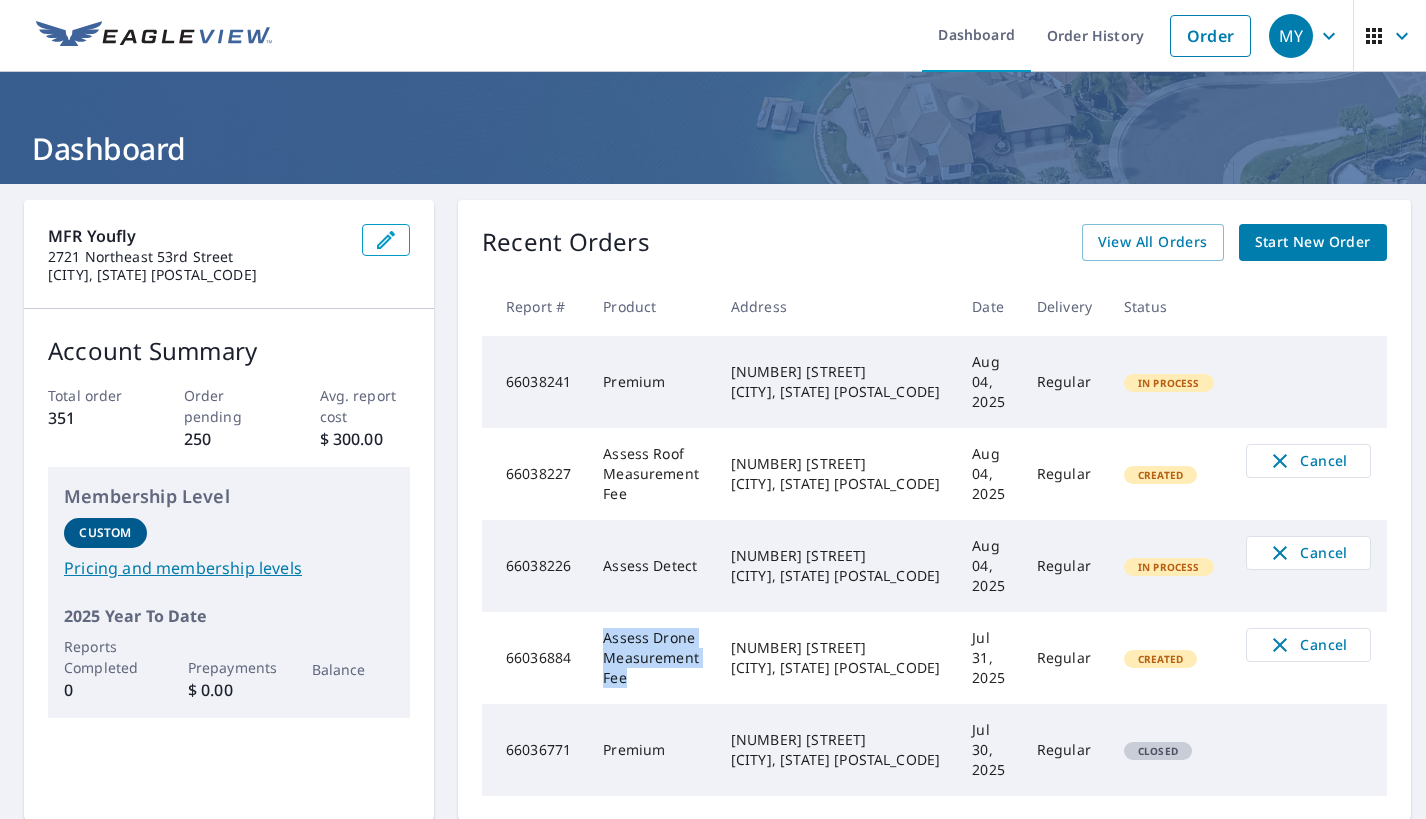 scroll, scrollTop: 0, scrollLeft: 0, axis: both 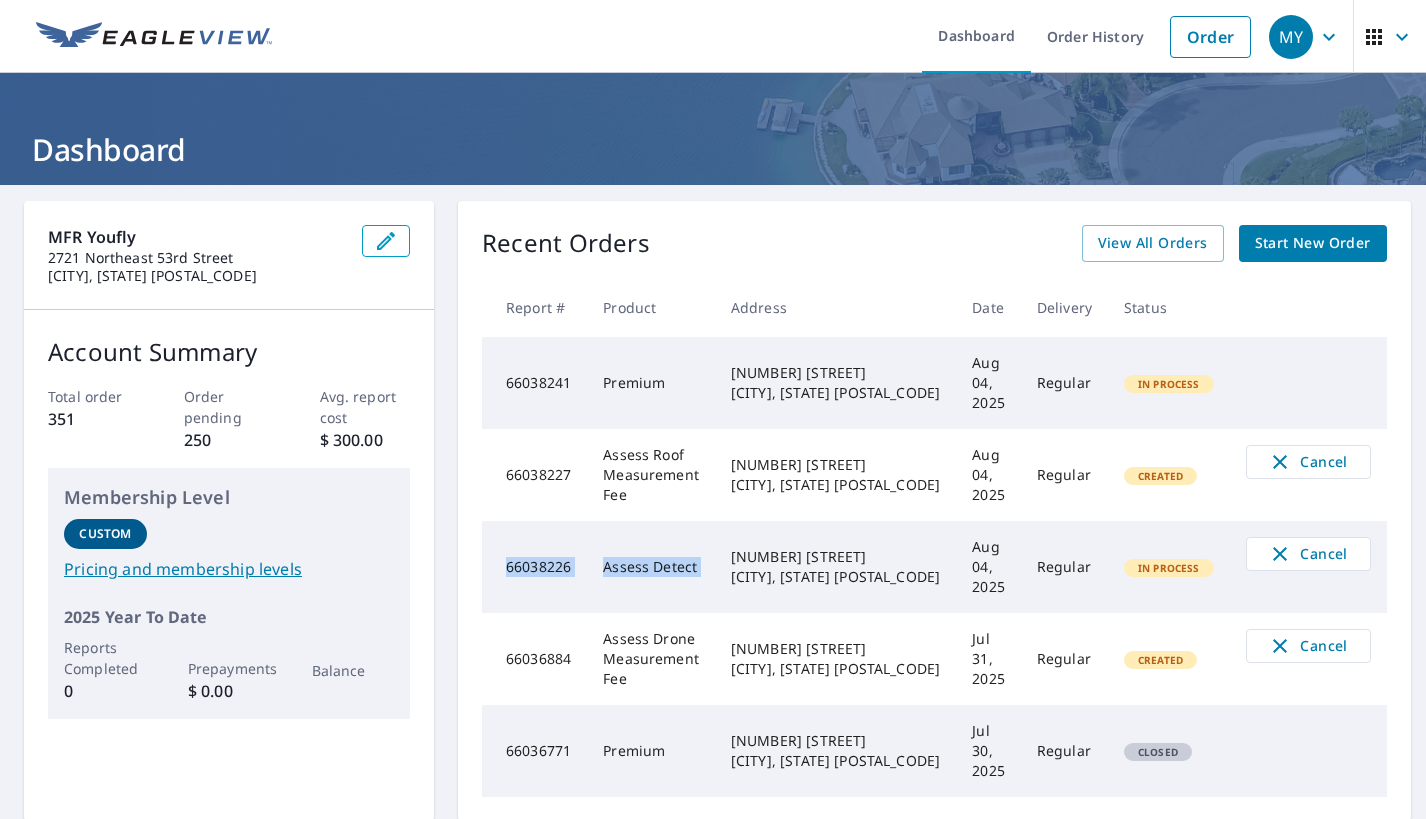 drag, startPoint x: 681, startPoint y: 387, endPoint x: 827, endPoint y: 520, distance: 197.49684 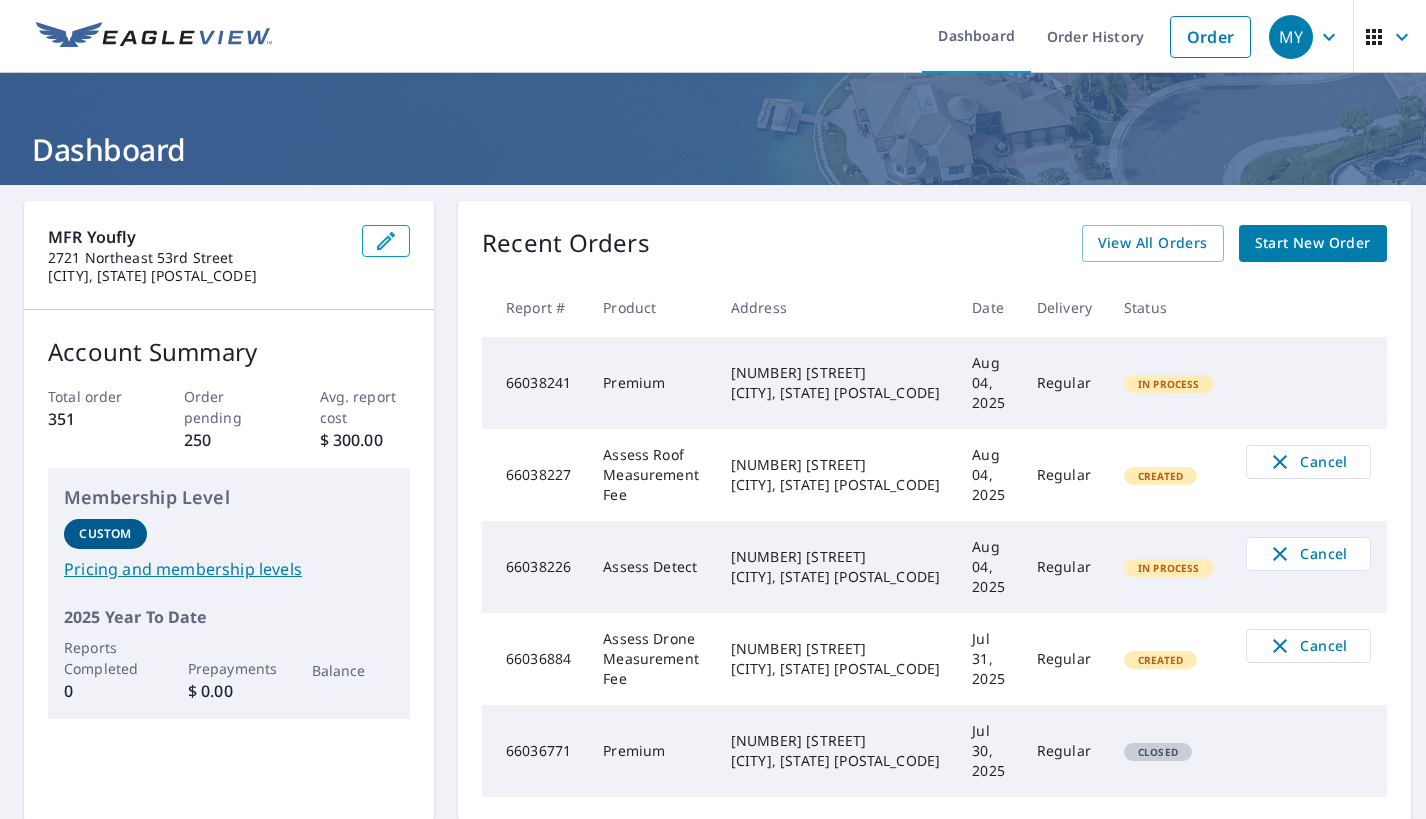 click on "Premium" at bounding box center [651, 383] 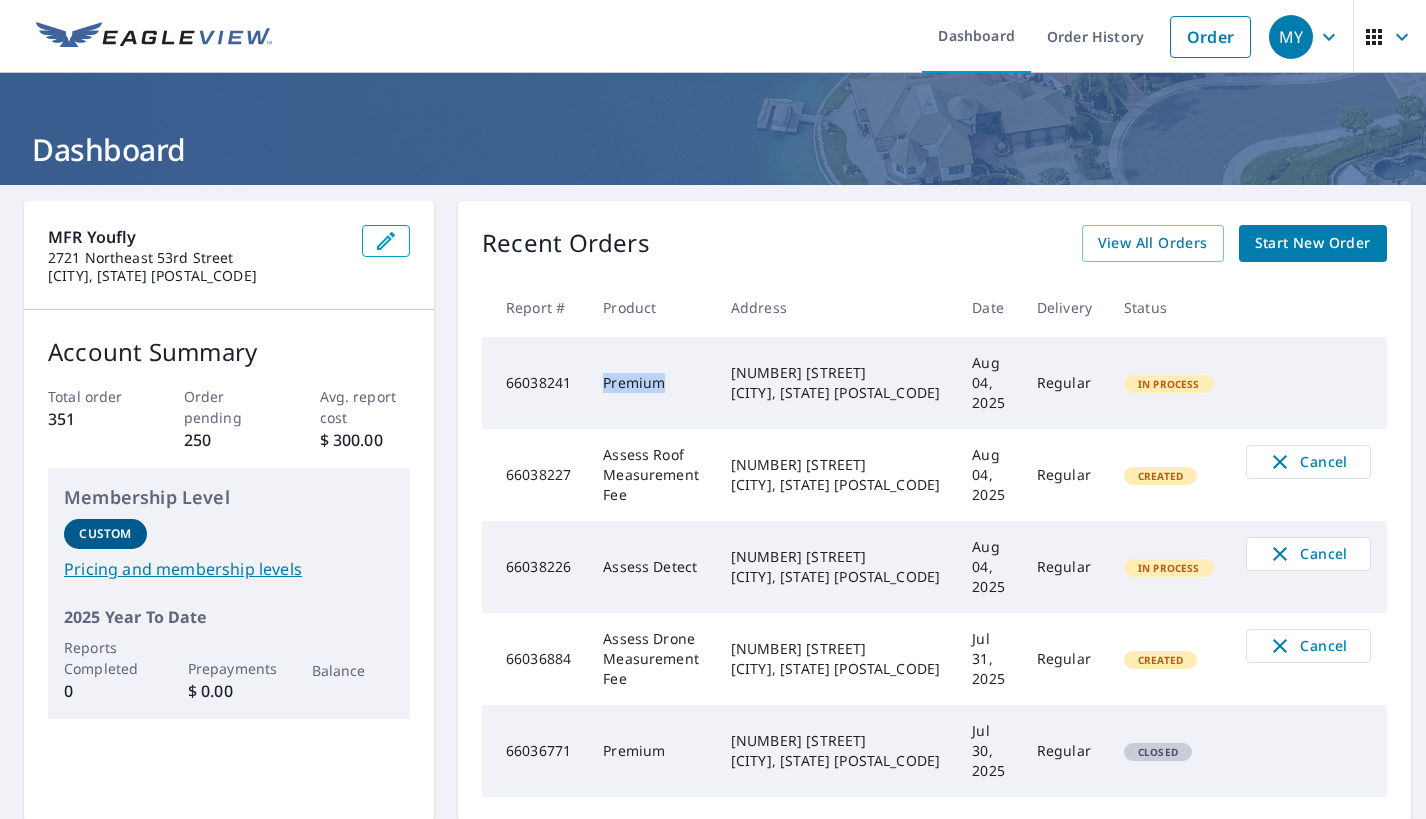 drag, startPoint x: 678, startPoint y: 385, endPoint x: 604, endPoint y: 380, distance: 74.168724 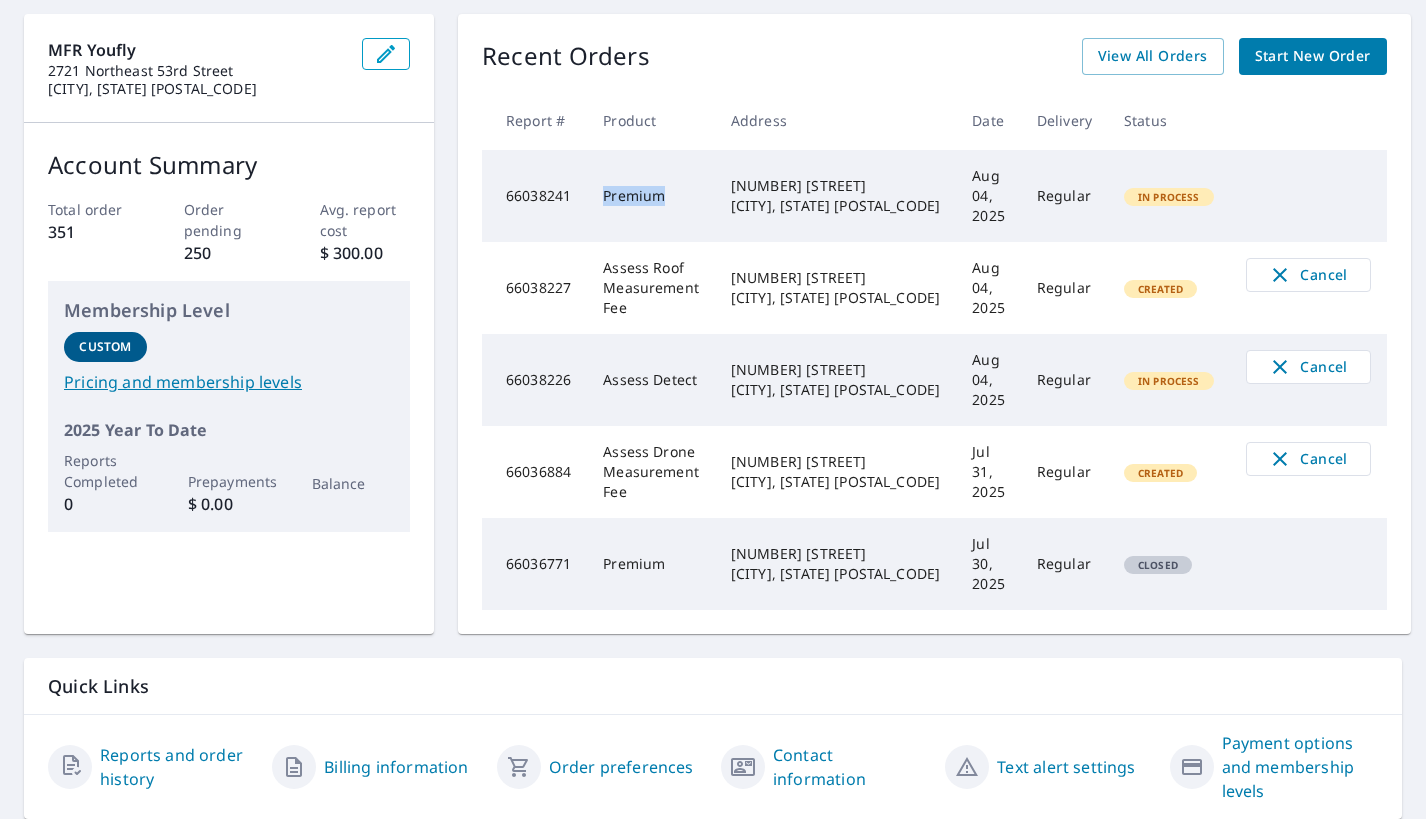 scroll, scrollTop: 214, scrollLeft: 0, axis: vertical 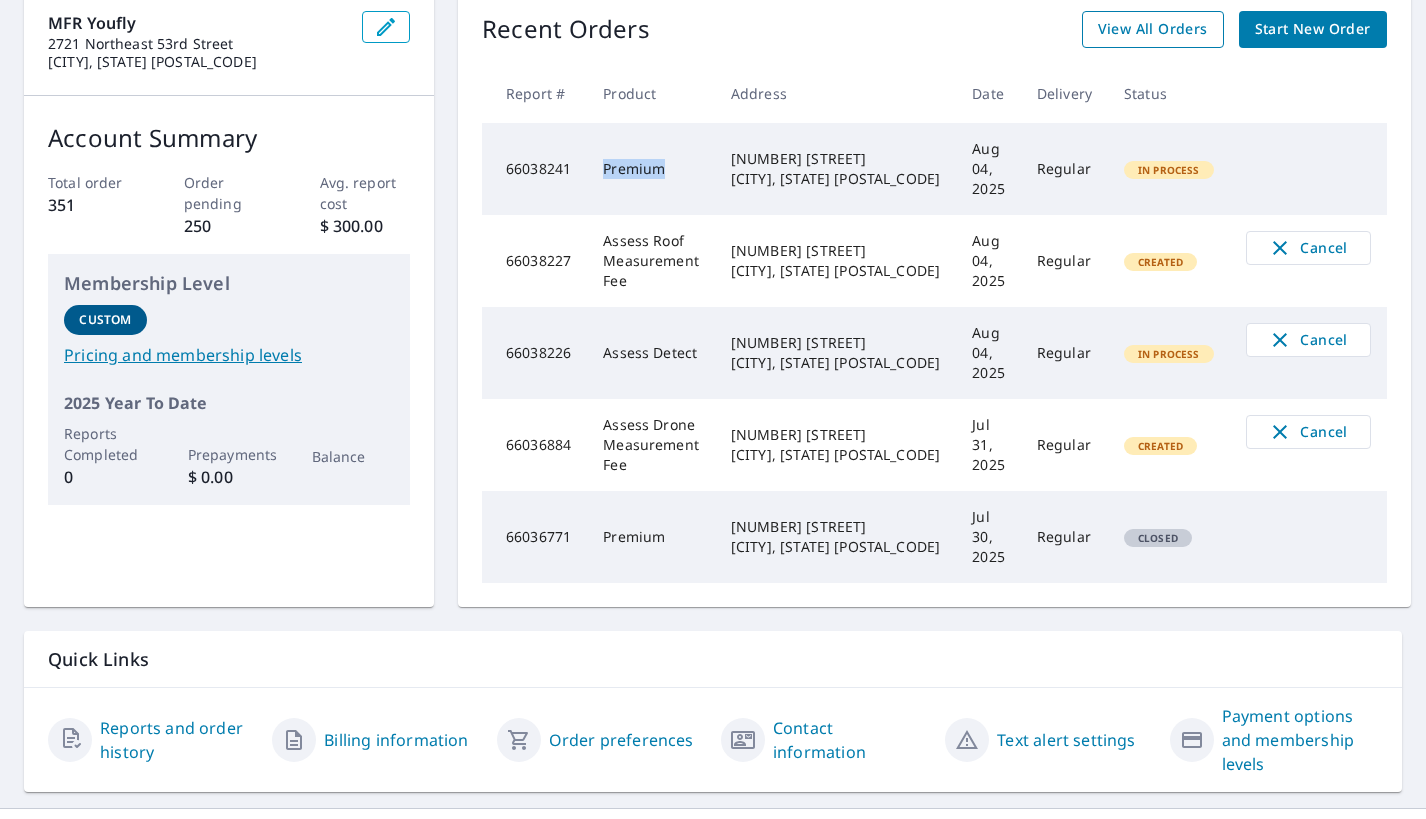 click on "View All Orders" at bounding box center [1153, 29] 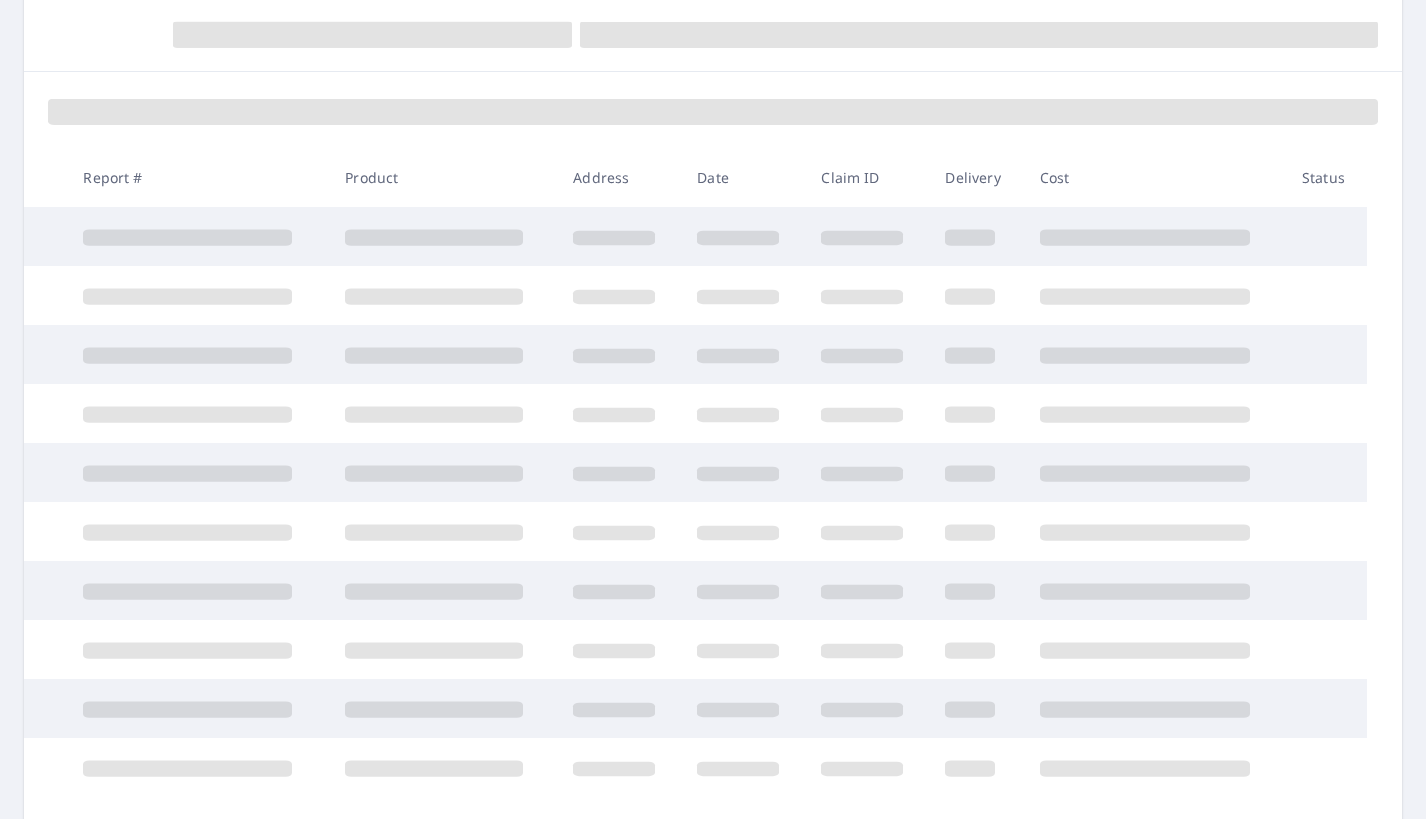 scroll, scrollTop: 71, scrollLeft: 0, axis: vertical 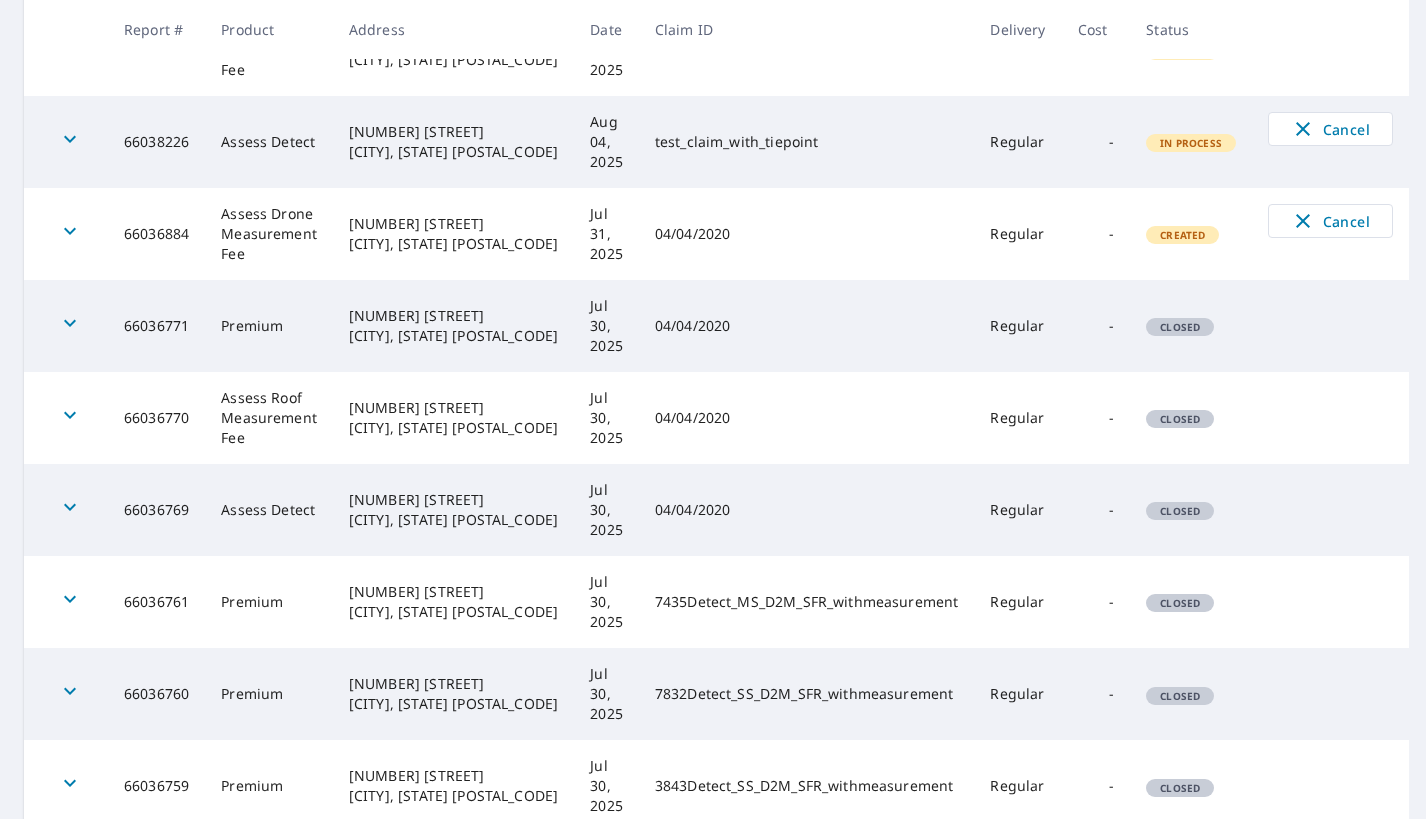 click on "2" at bounding box center (1131, 872) 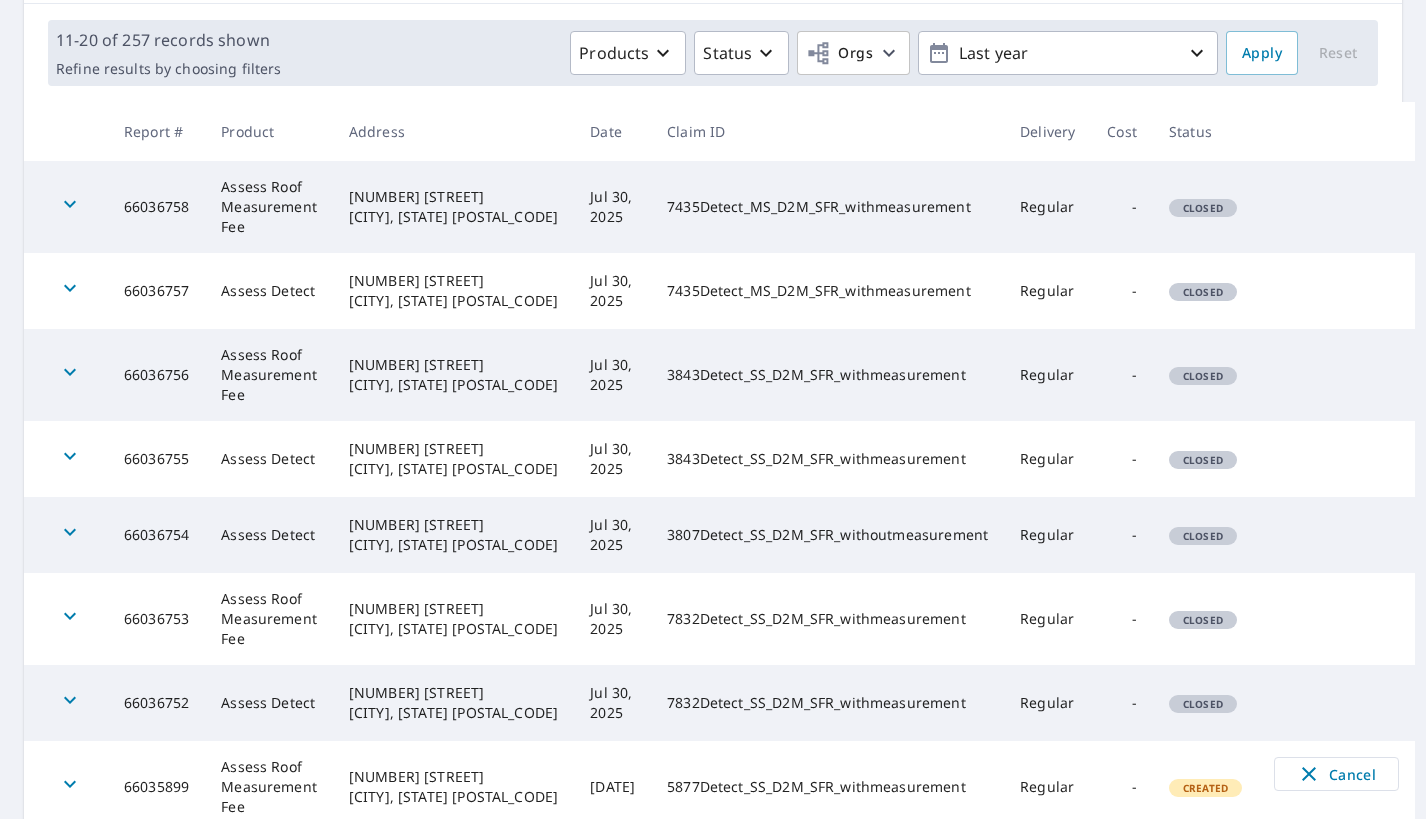 scroll, scrollTop: 0, scrollLeft: 0, axis: both 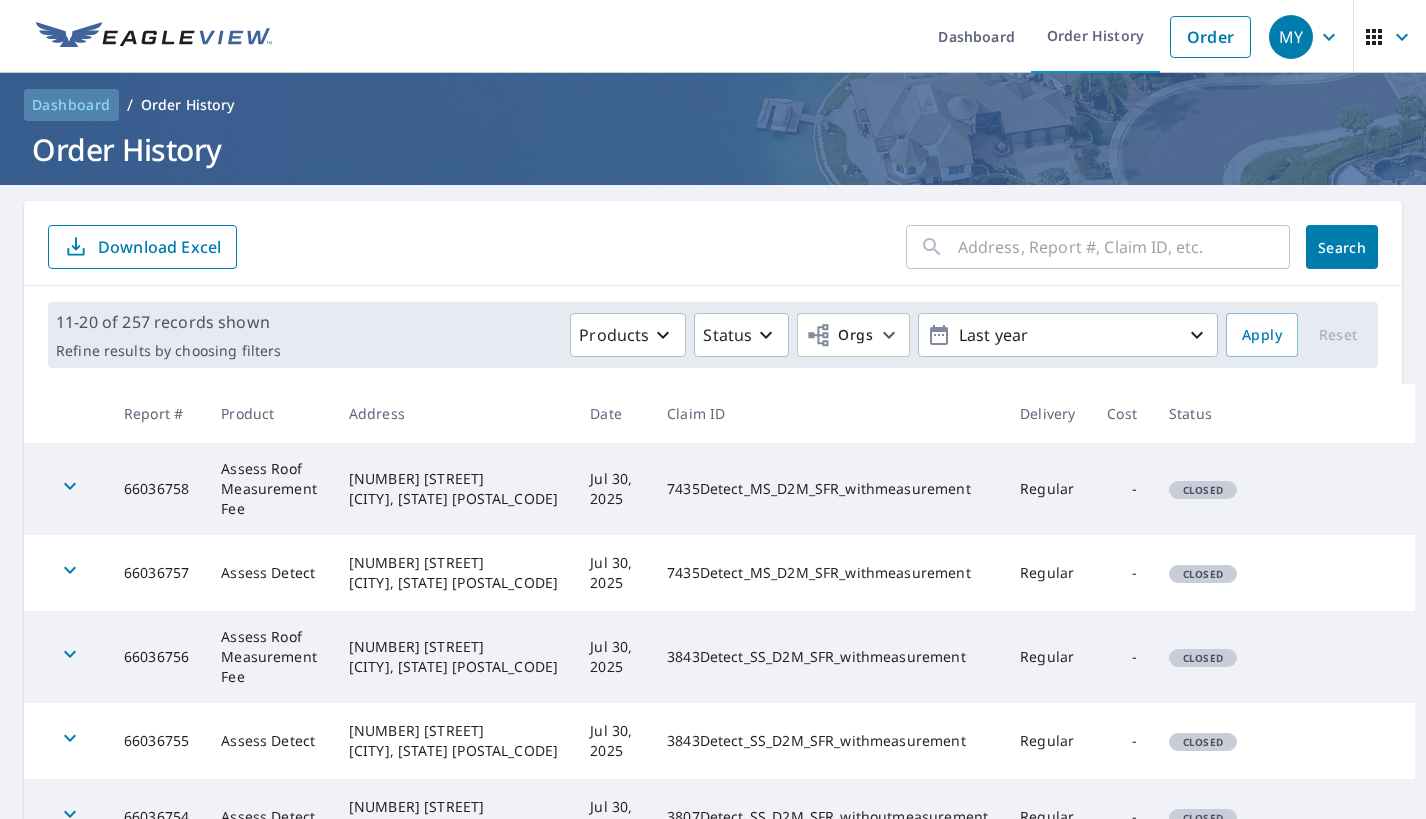 click on "Dashboard" at bounding box center (71, 105) 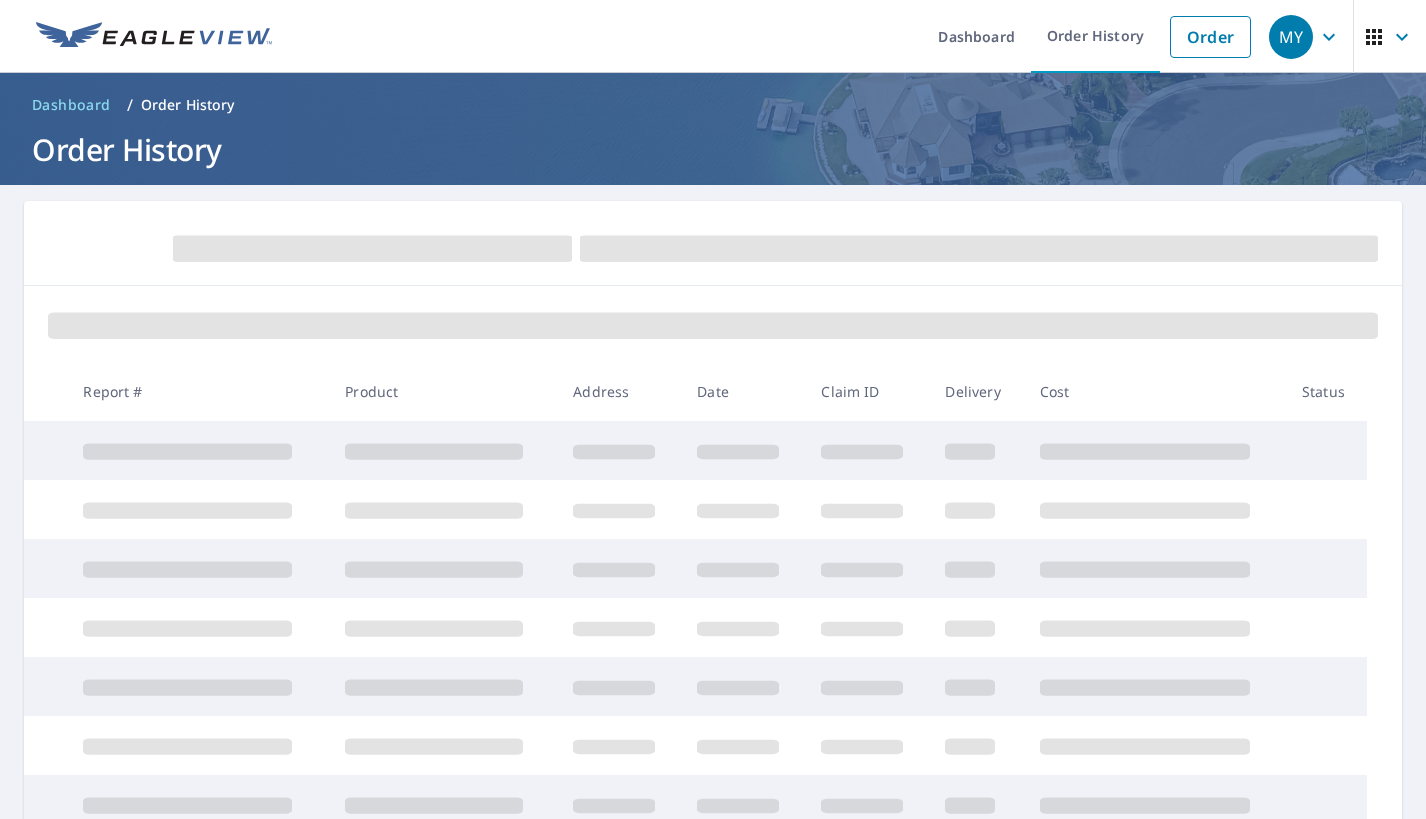 scroll, scrollTop: 0, scrollLeft: 0, axis: both 